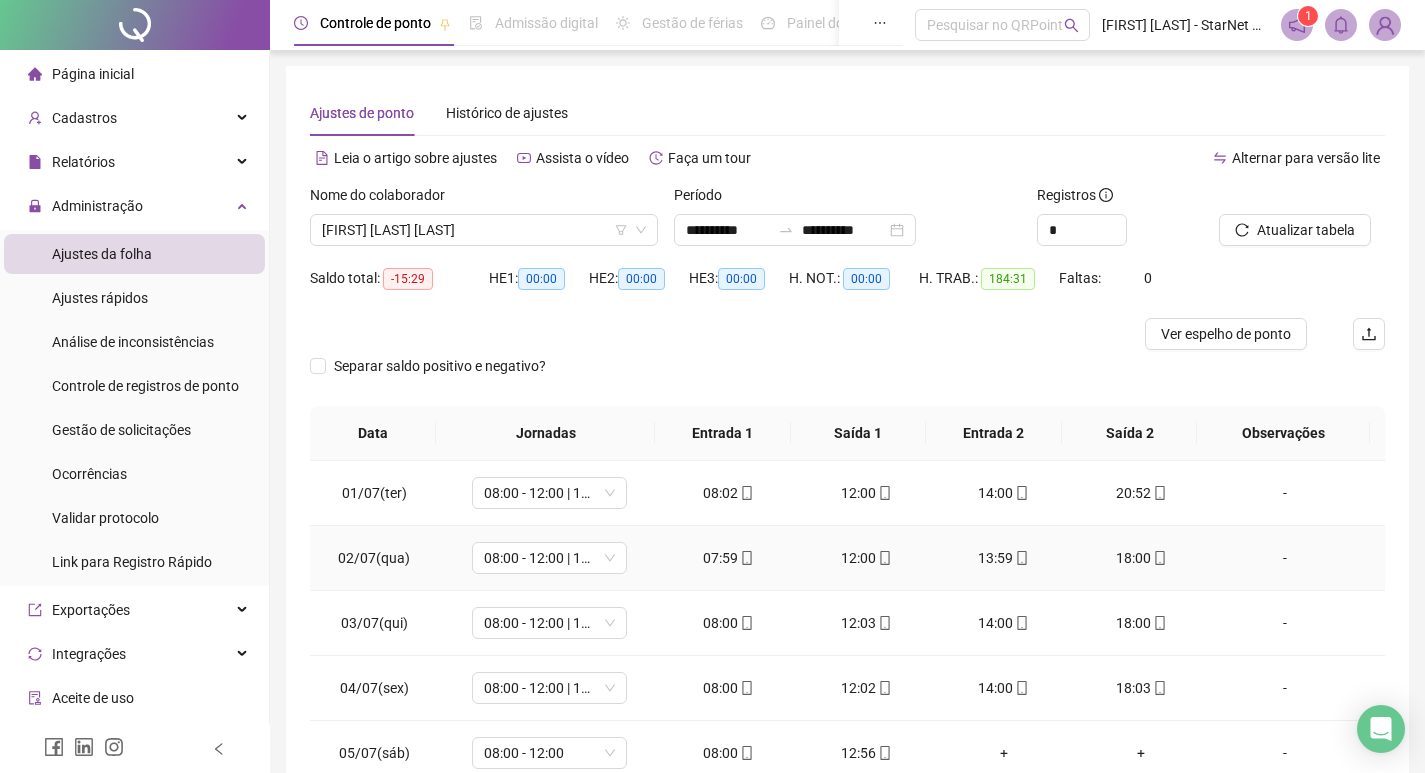 scroll, scrollTop: 0, scrollLeft: 0, axis: both 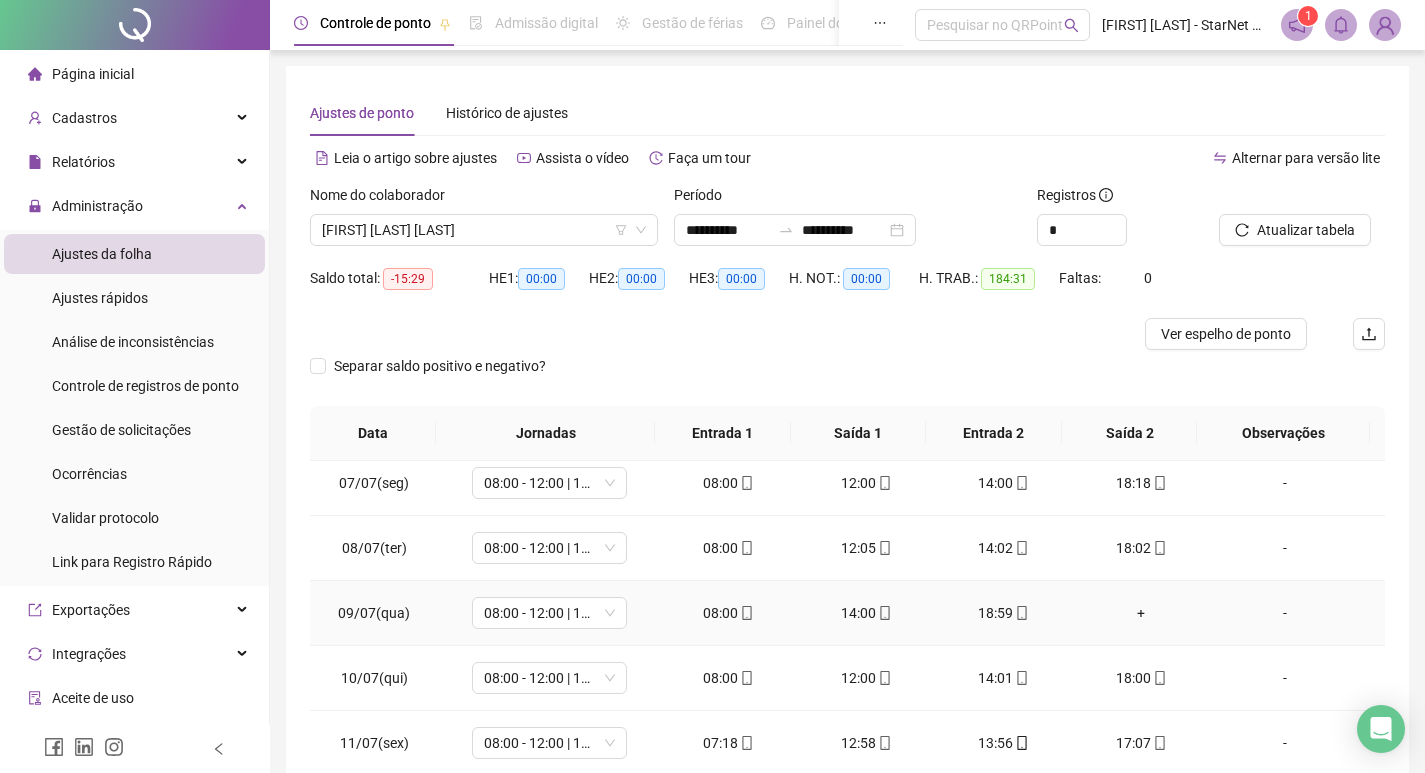 click on "+" at bounding box center (1142, 613) 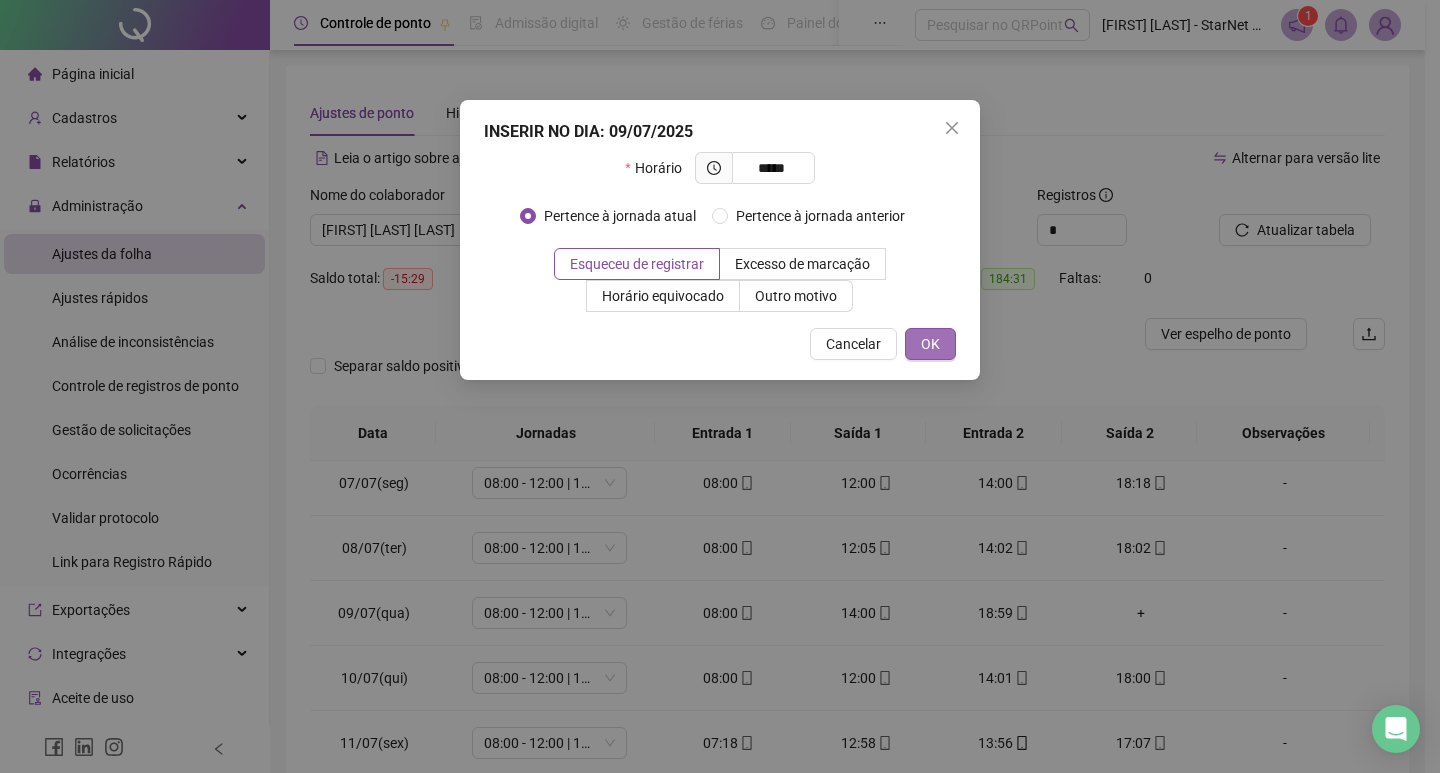 type on "*****" 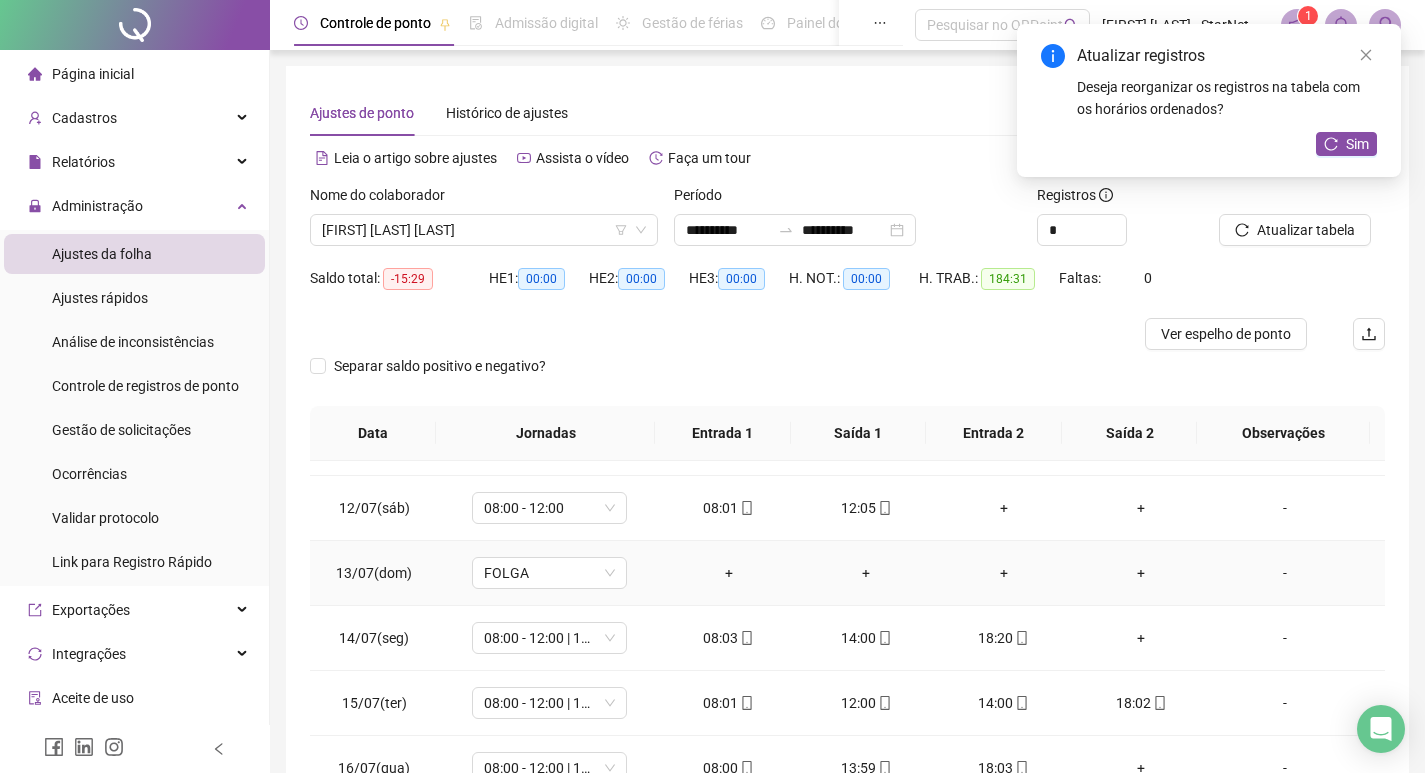 scroll, scrollTop: 800, scrollLeft: 0, axis: vertical 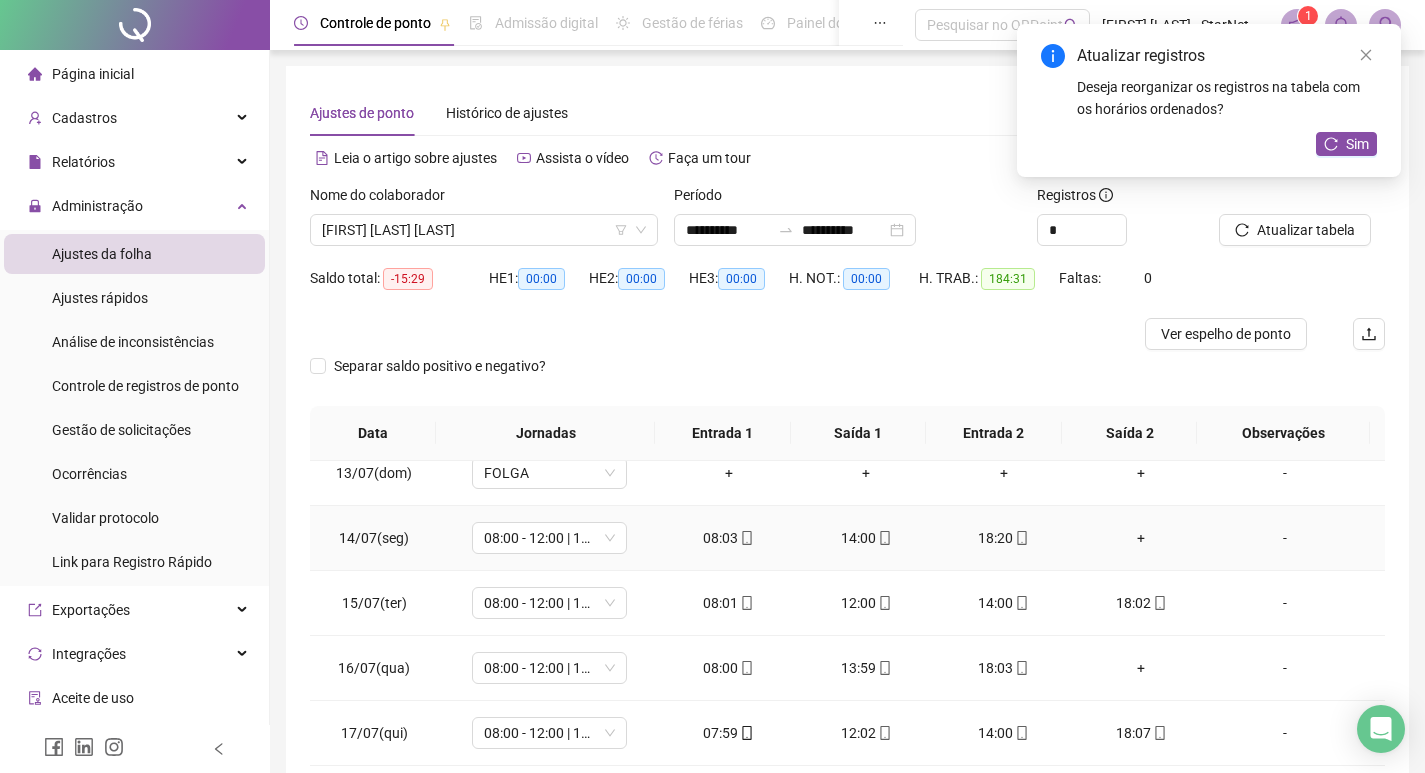 click on "+" at bounding box center (1142, 538) 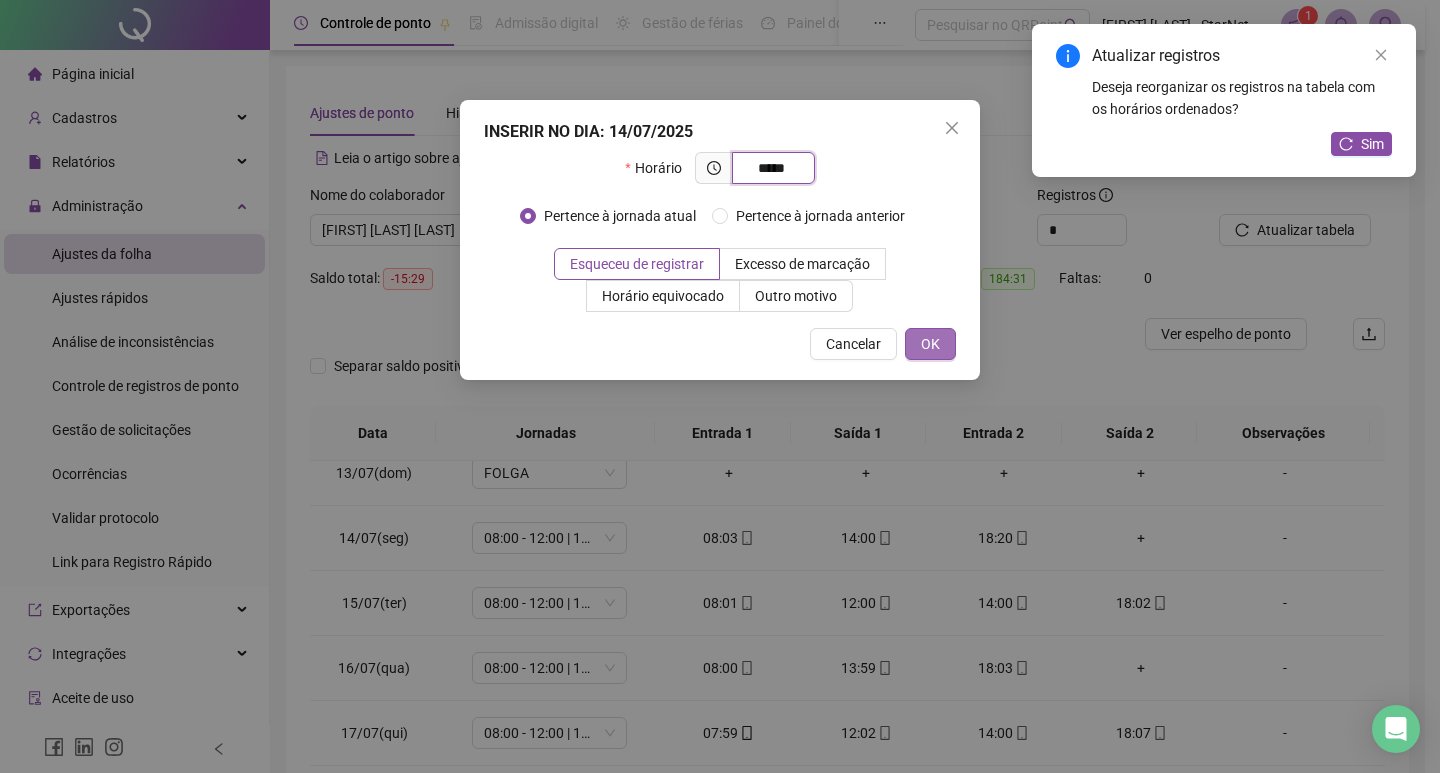 type on "*****" 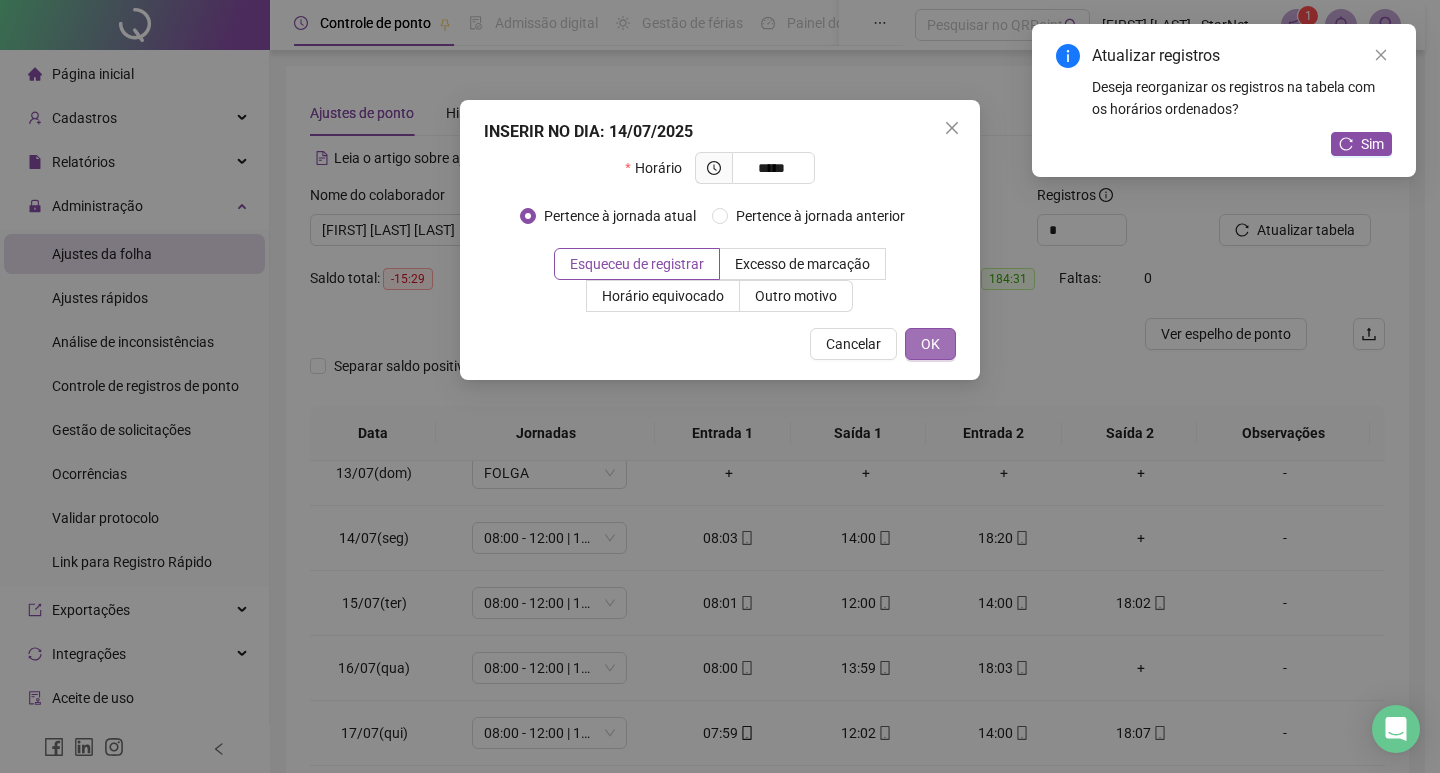 click on "OK" at bounding box center [930, 344] 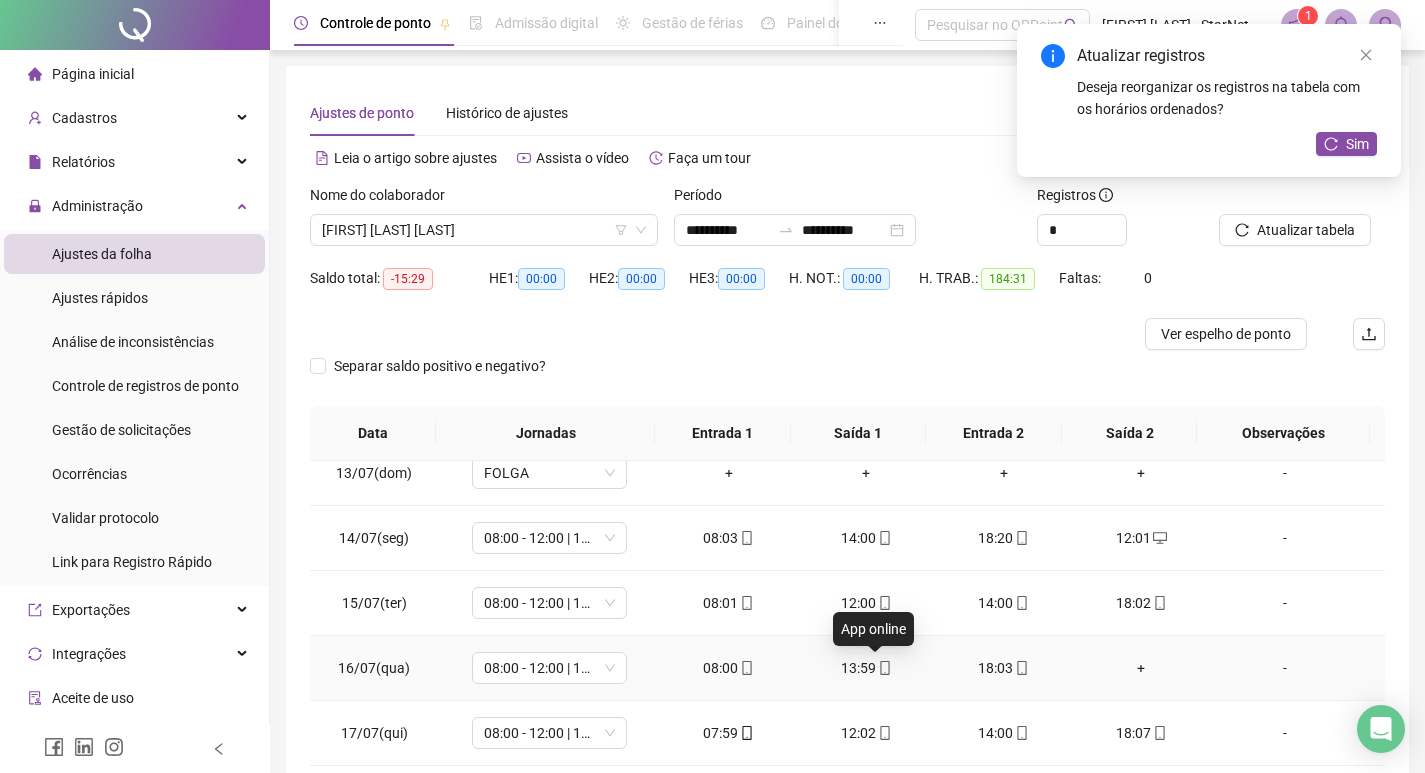 scroll, scrollTop: 900, scrollLeft: 0, axis: vertical 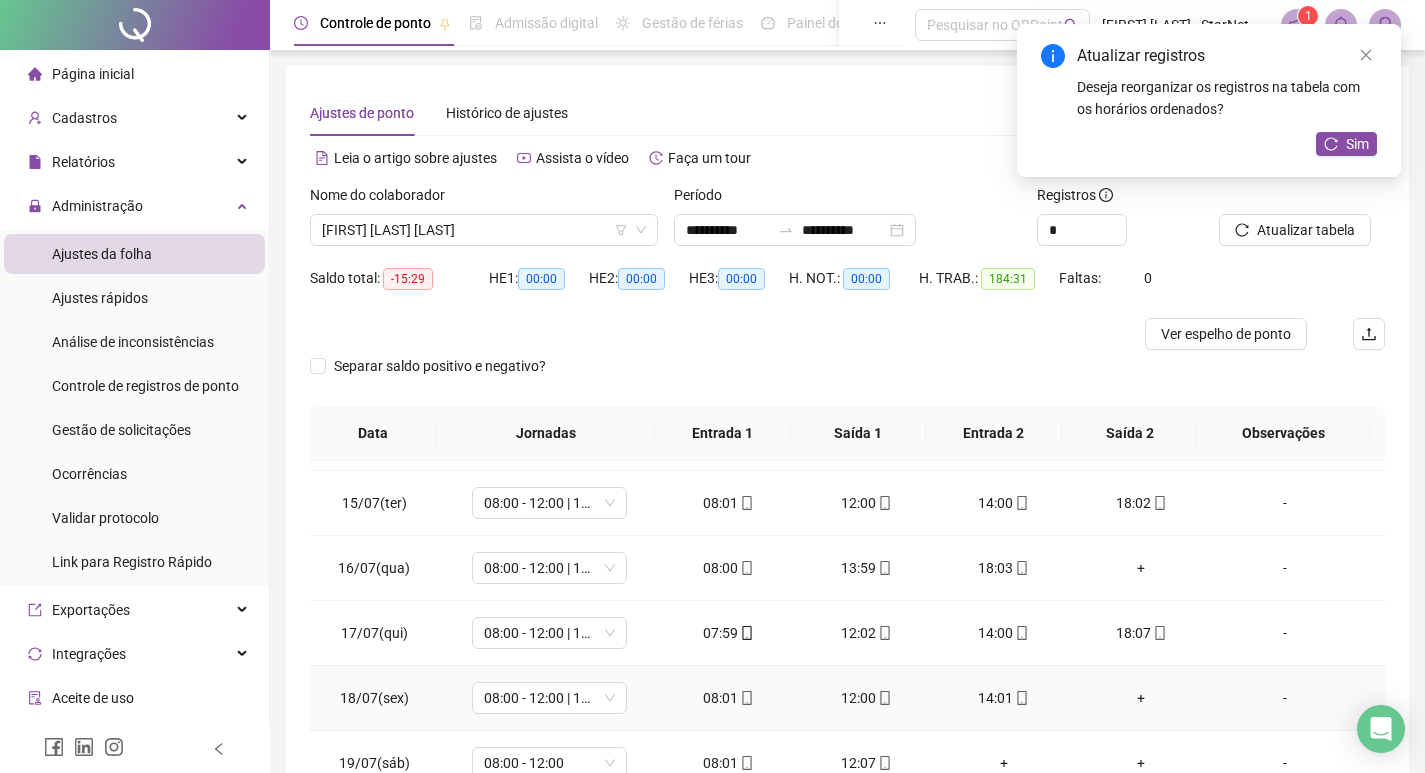 click on "+" at bounding box center [1142, 698] 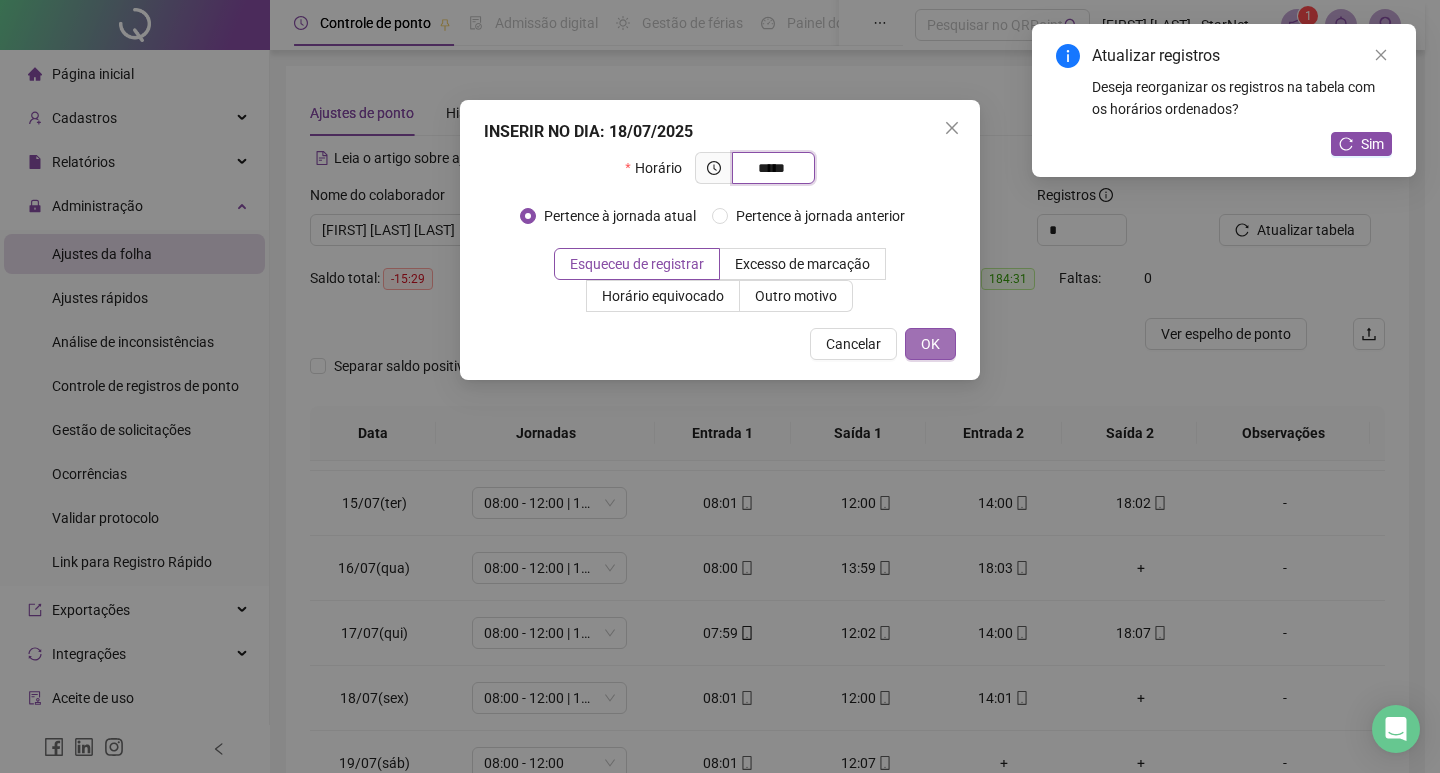 type on "*****" 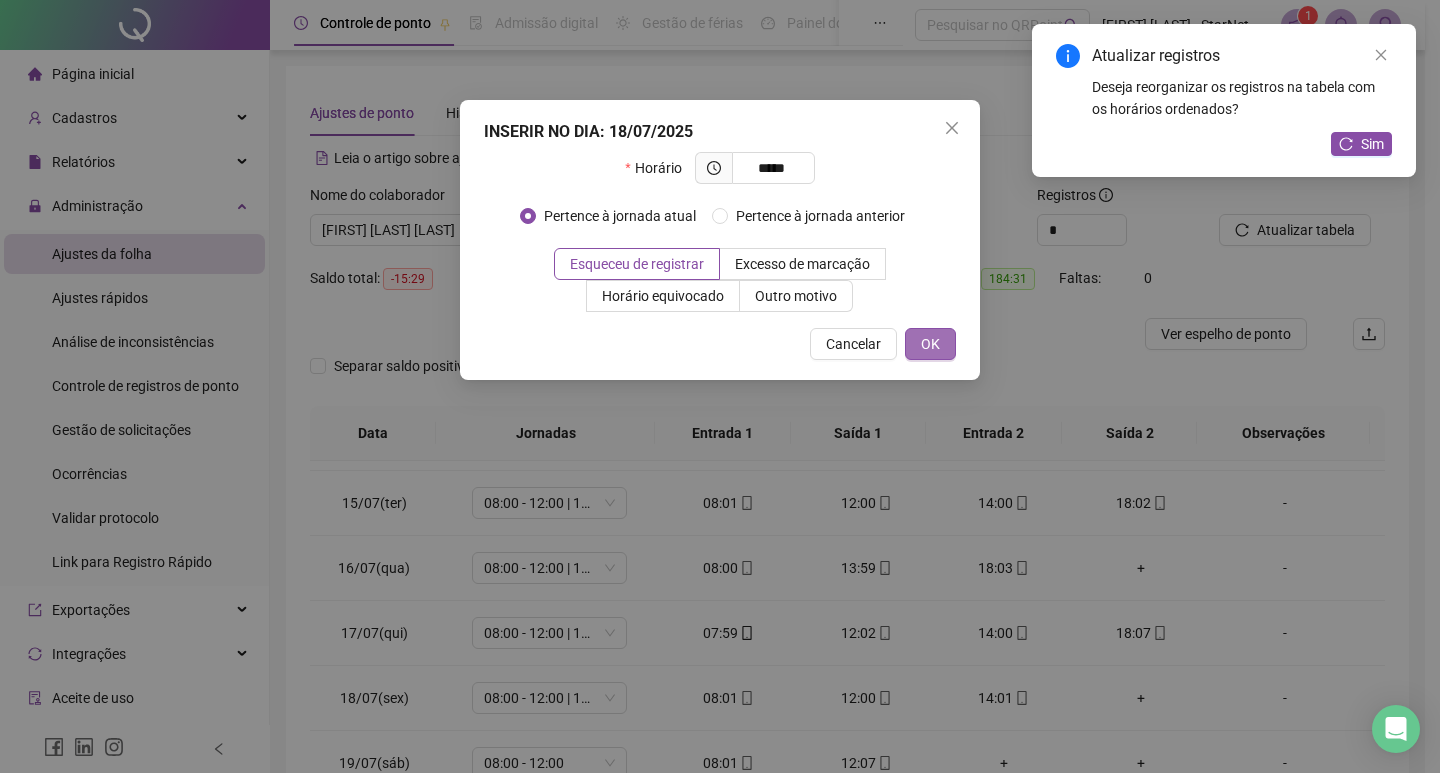 click on "OK" at bounding box center (930, 344) 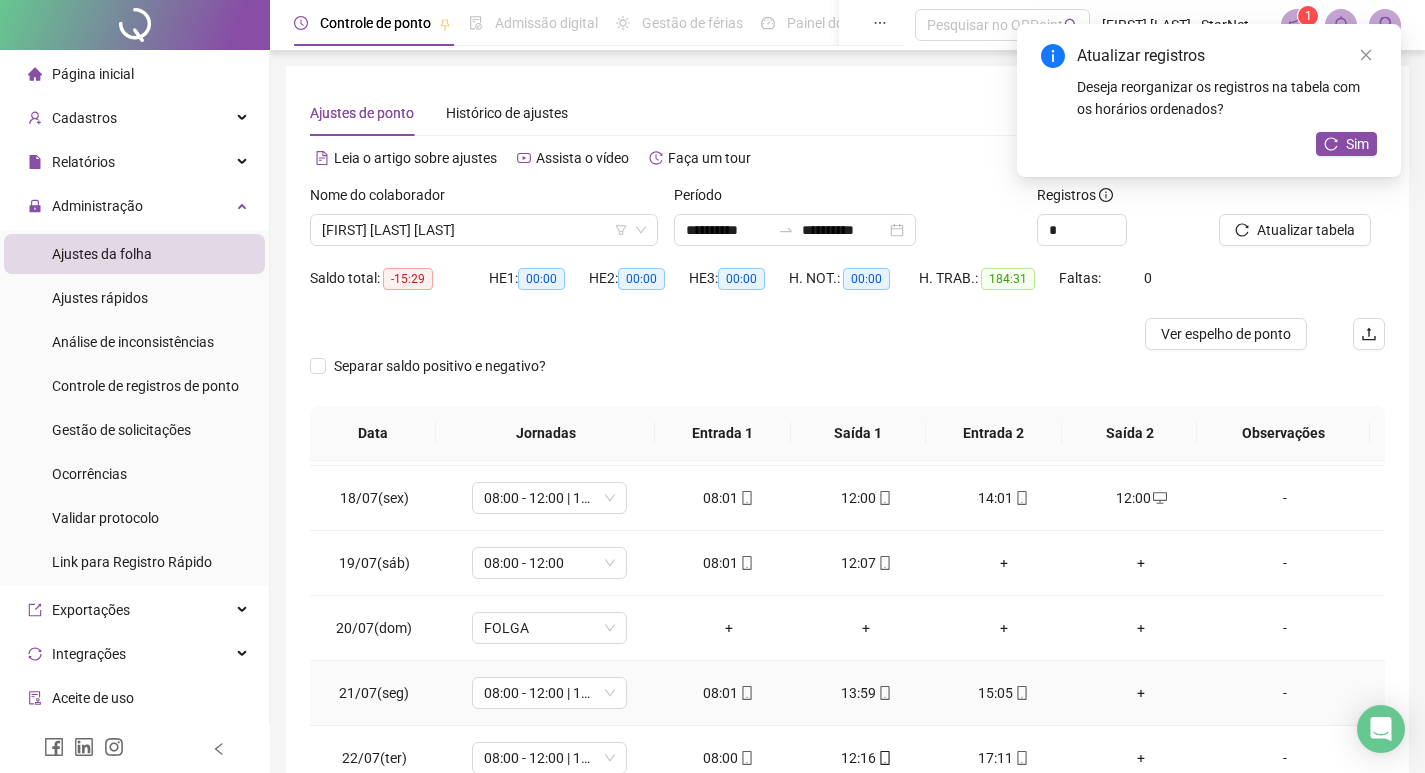 scroll, scrollTop: 1200, scrollLeft: 0, axis: vertical 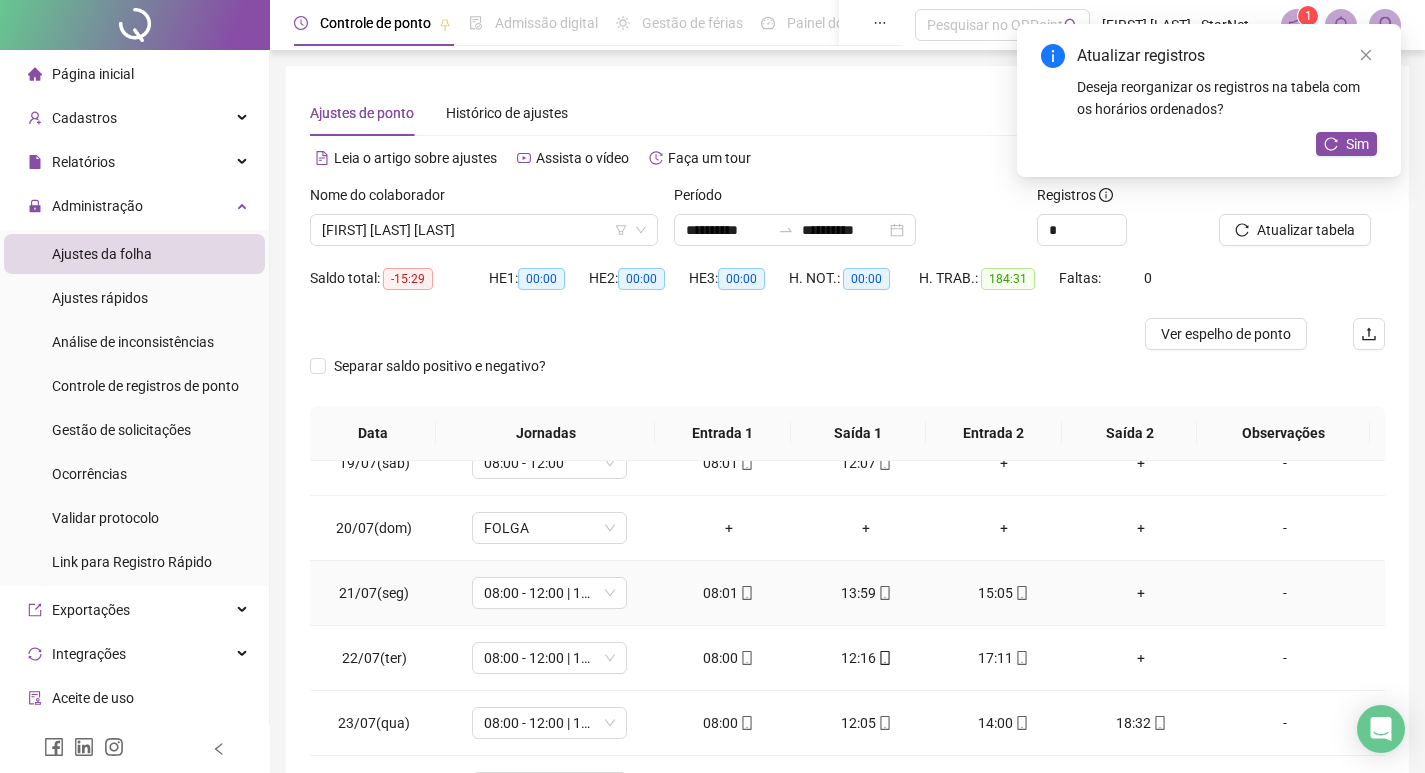 click on "+" at bounding box center (1142, 593) 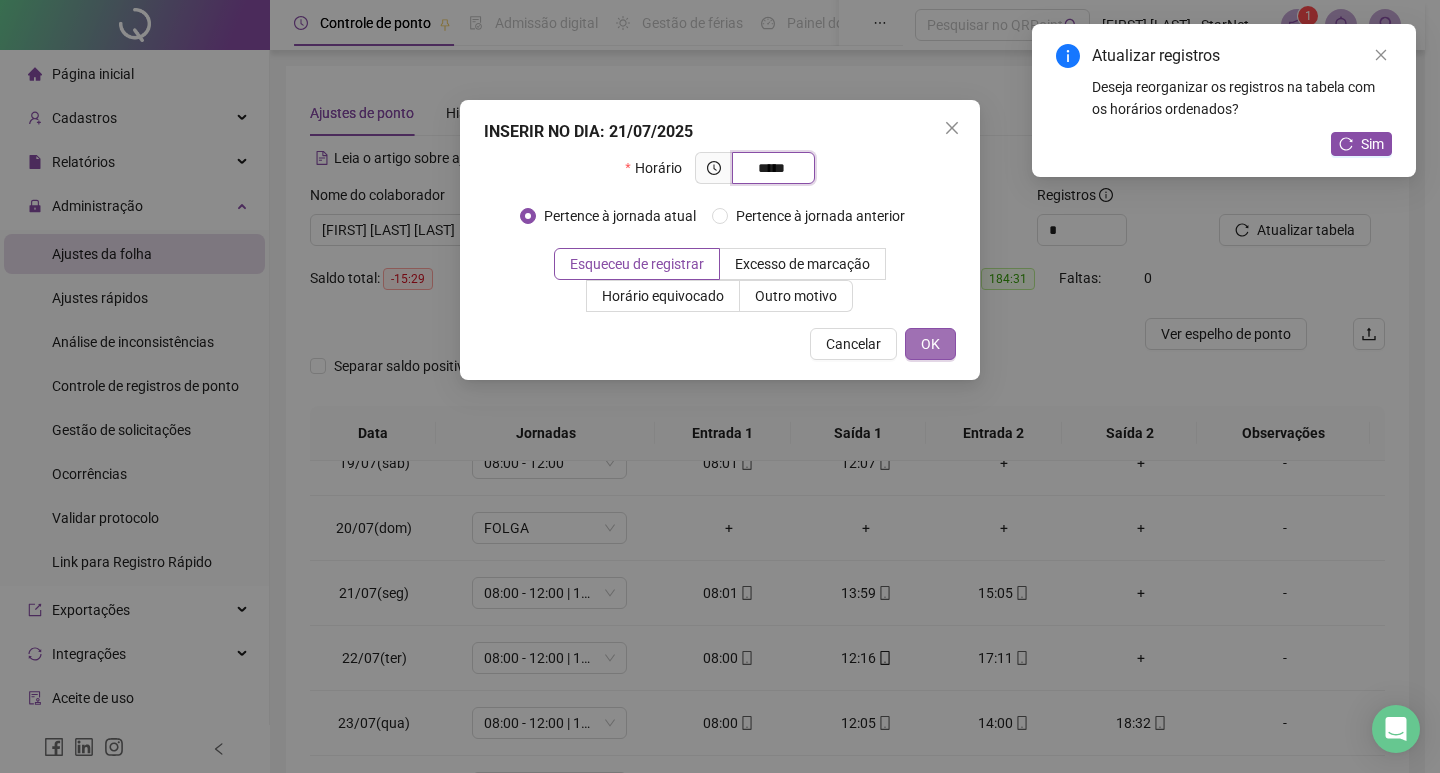 type on "*****" 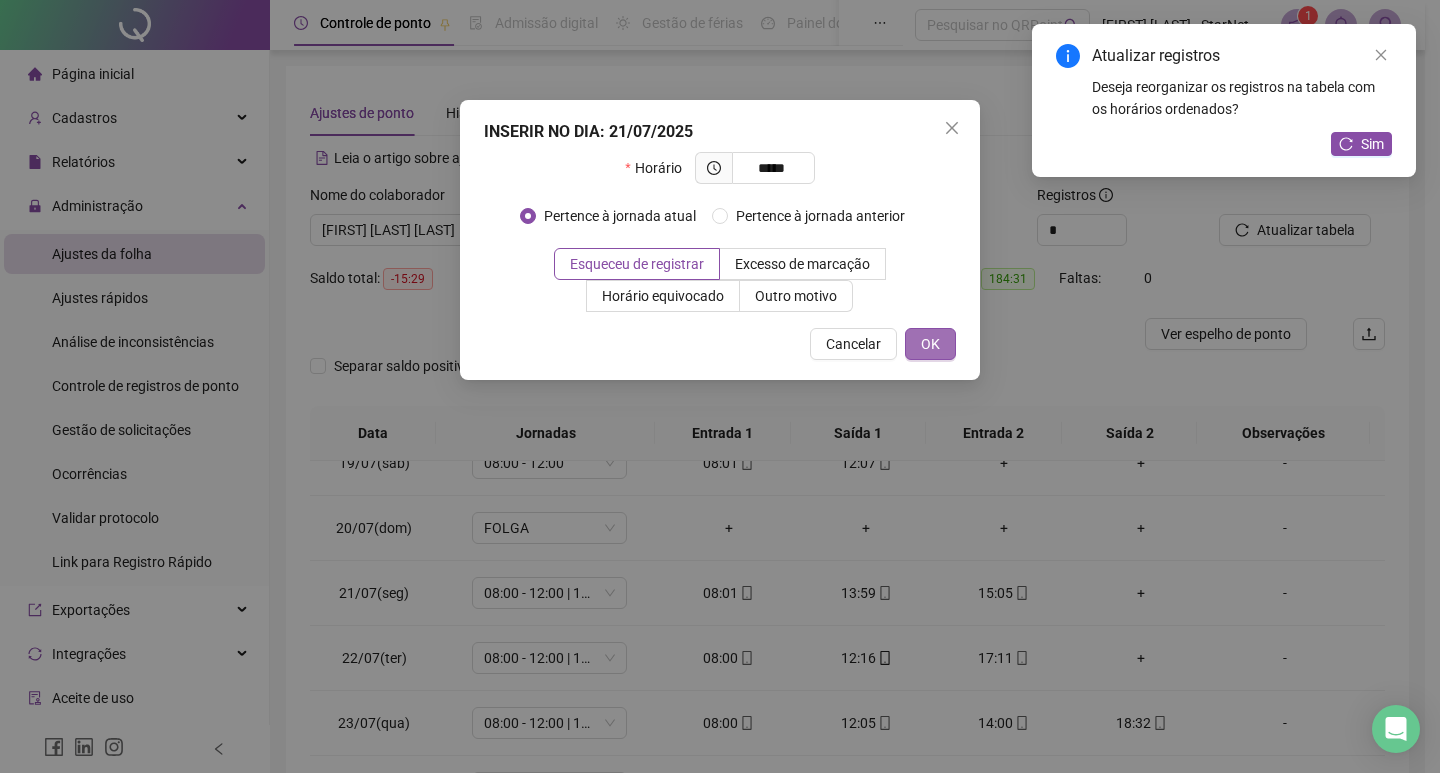 click on "OK" at bounding box center [930, 344] 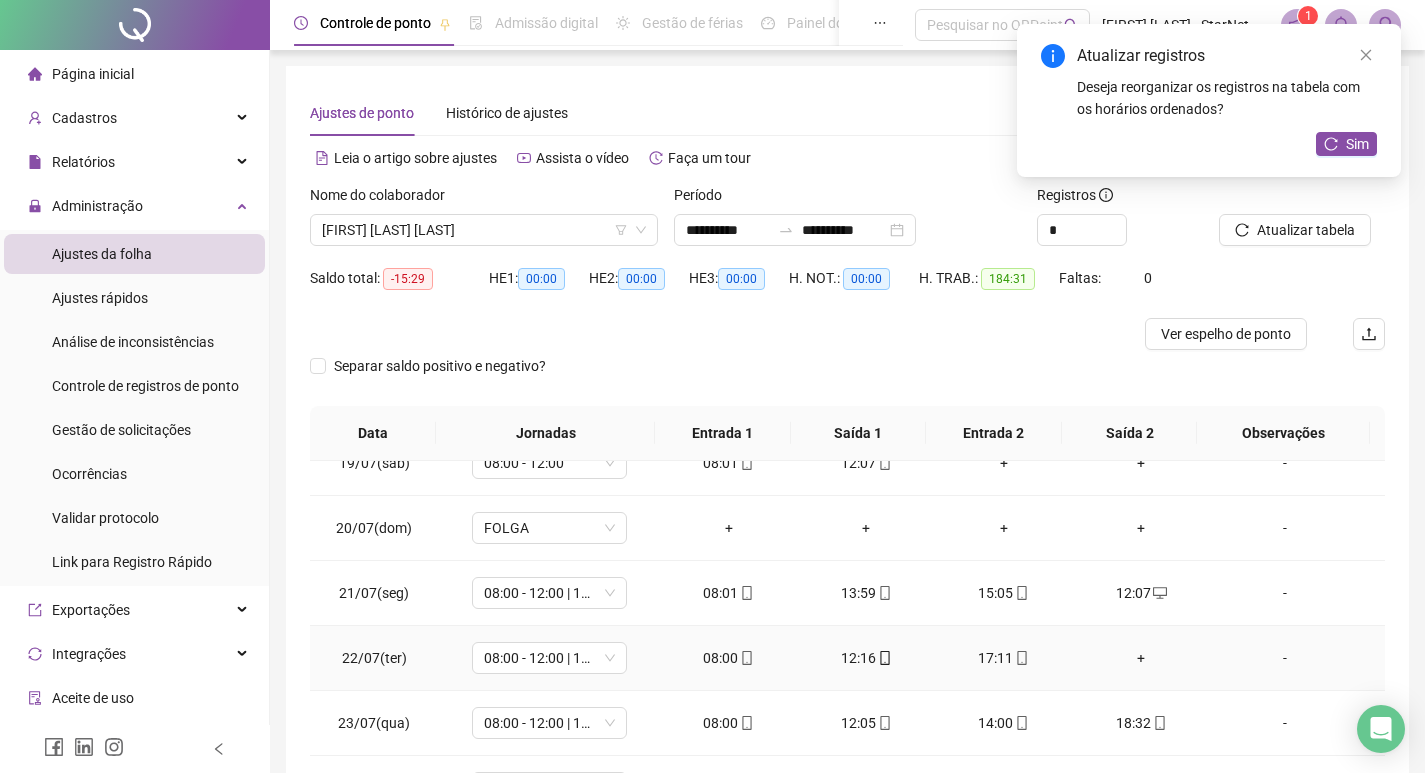 click on "+" at bounding box center [1142, 658] 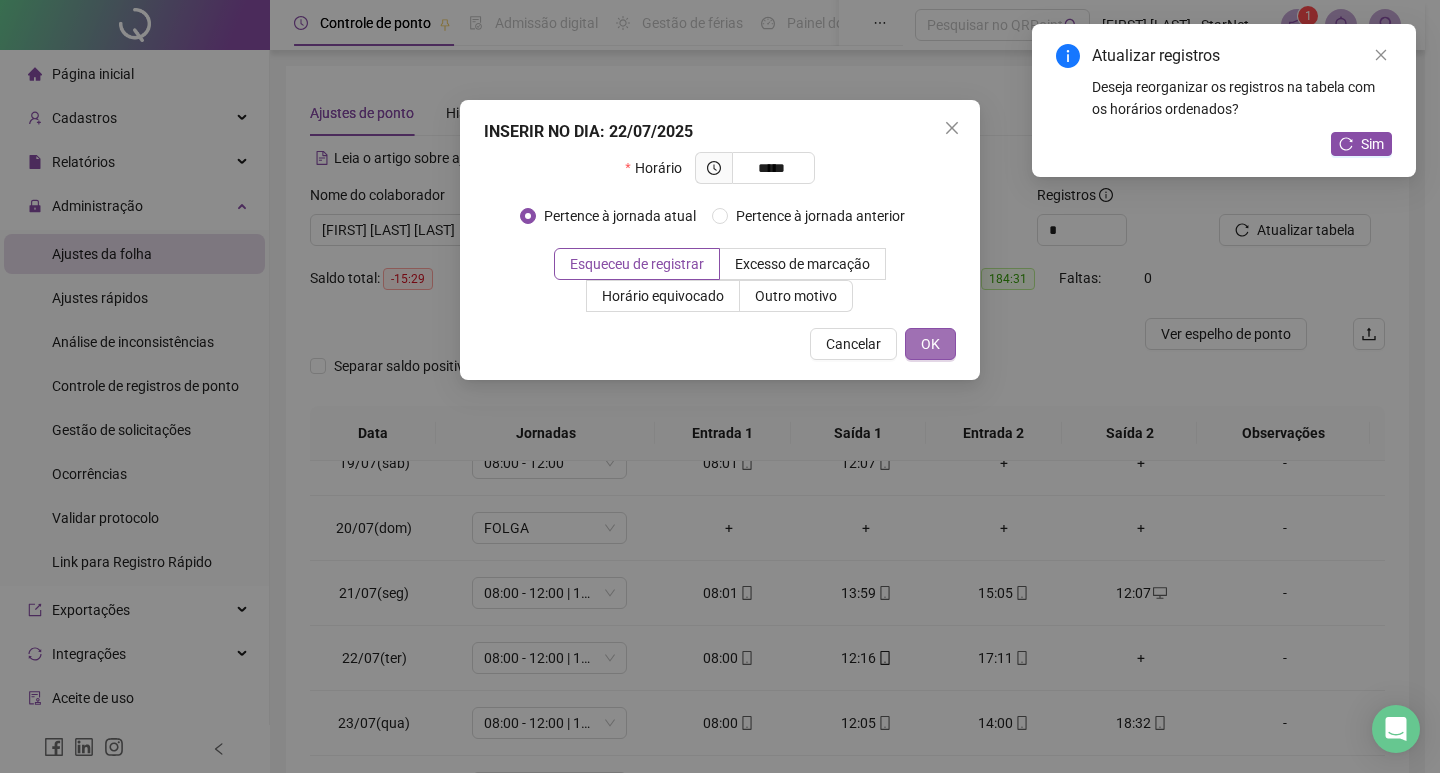 type on "*****" 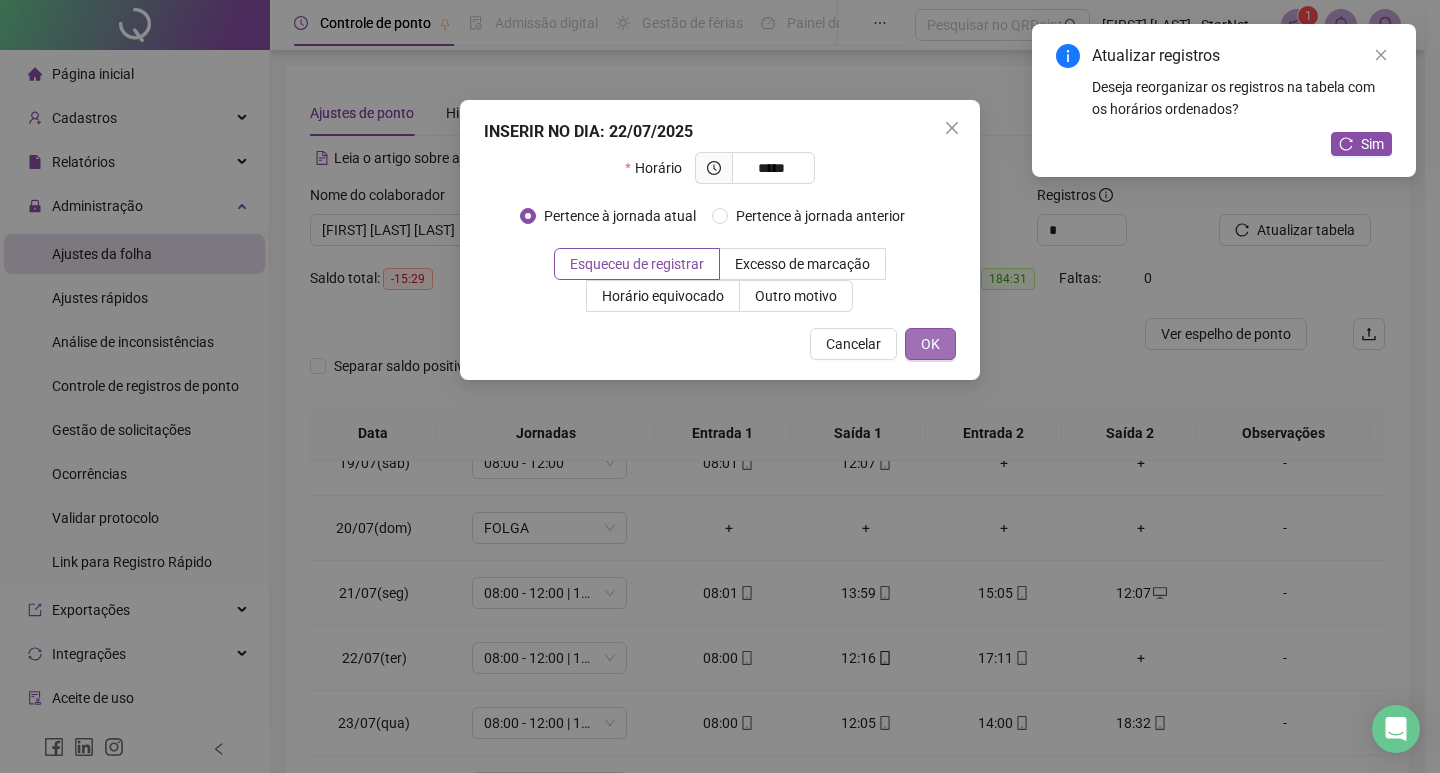 click on "OK" at bounding box center (930, 344) 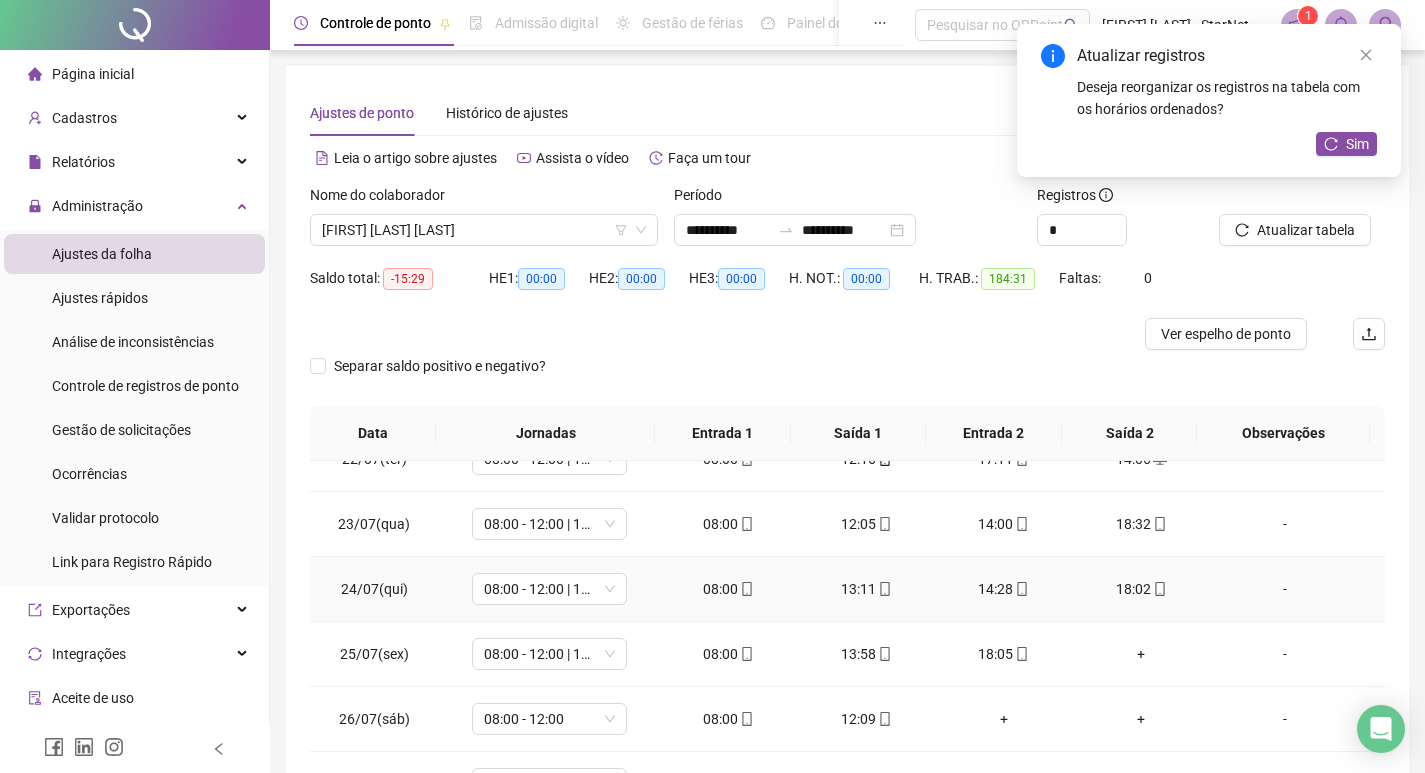 scroll, scrollTop: 1400, scrollLeft: 0, axis: vertical 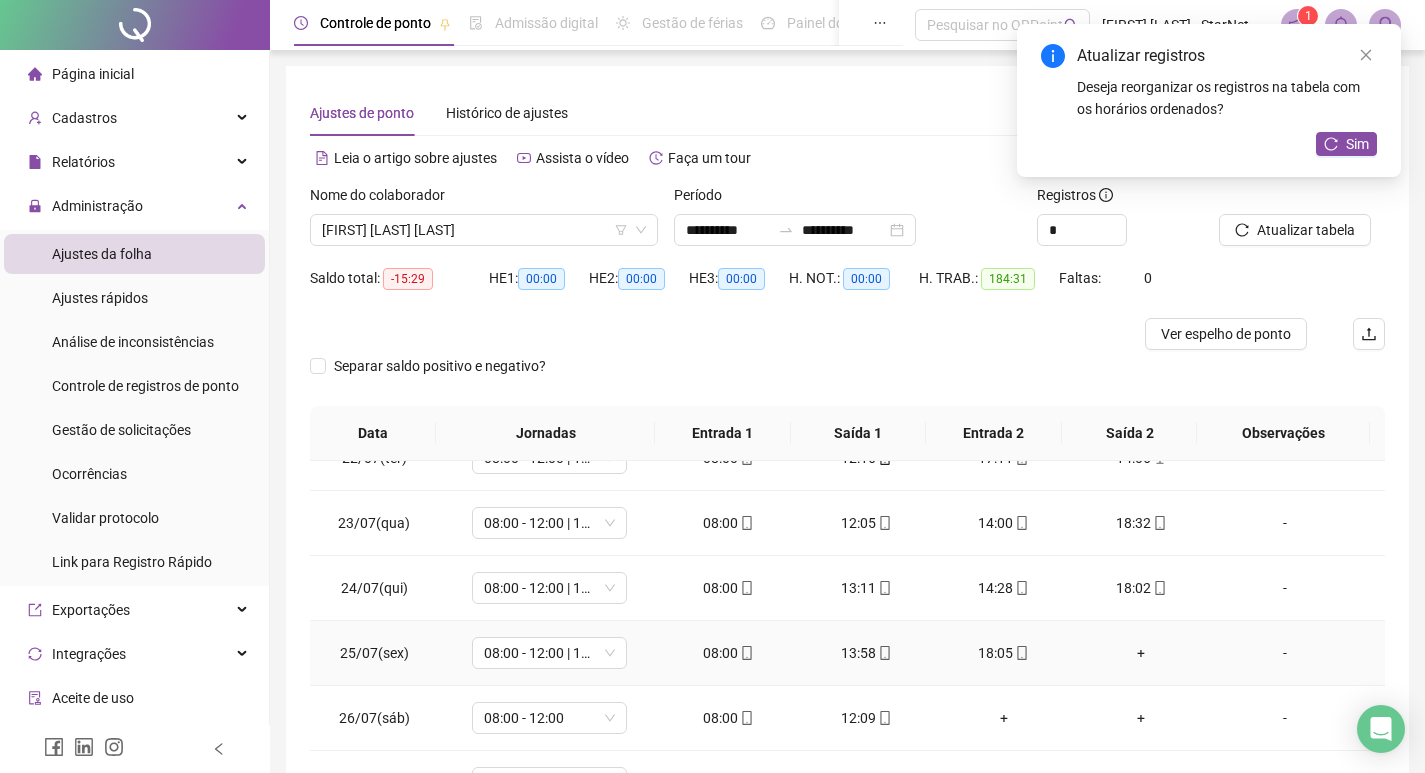 click on "+" at bounding box center (1142, 653) 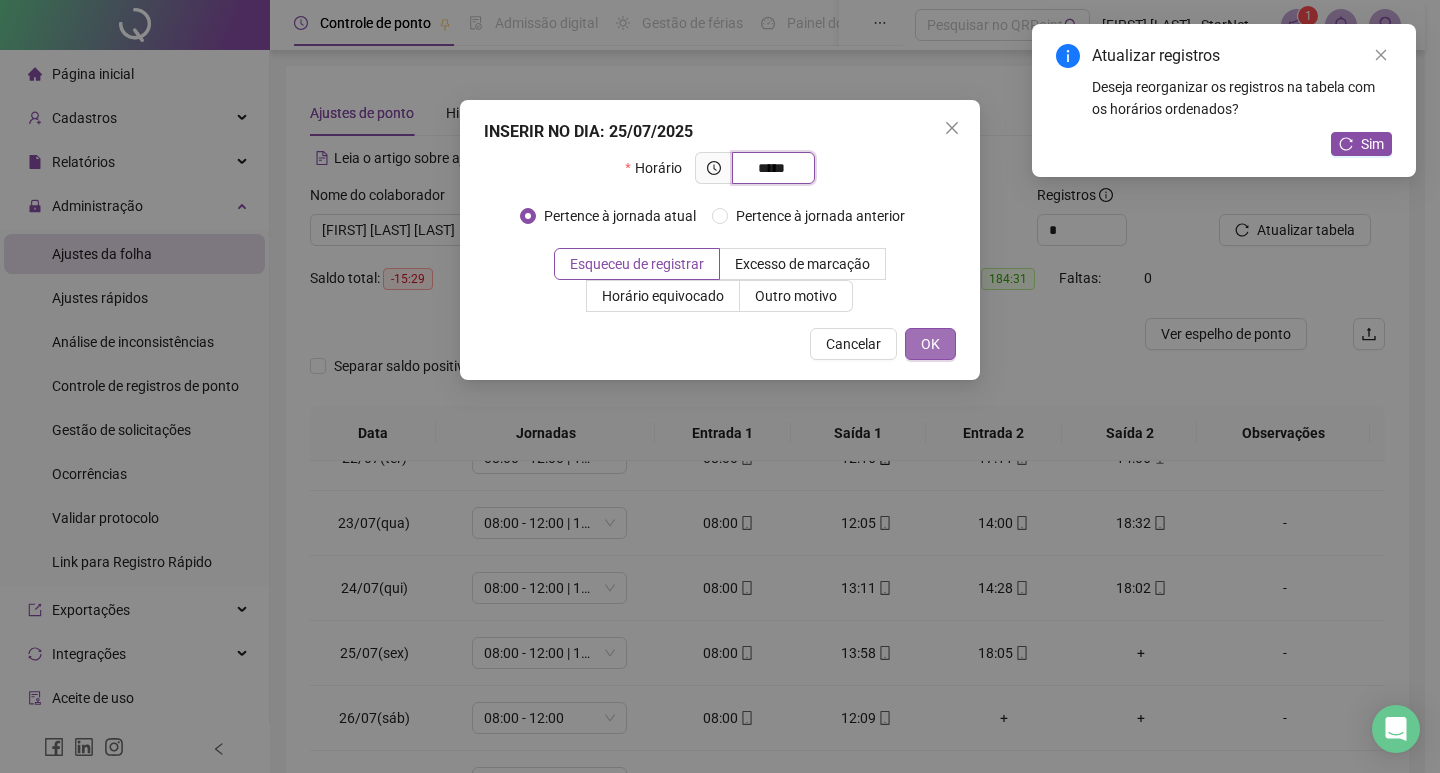 type on "*****" 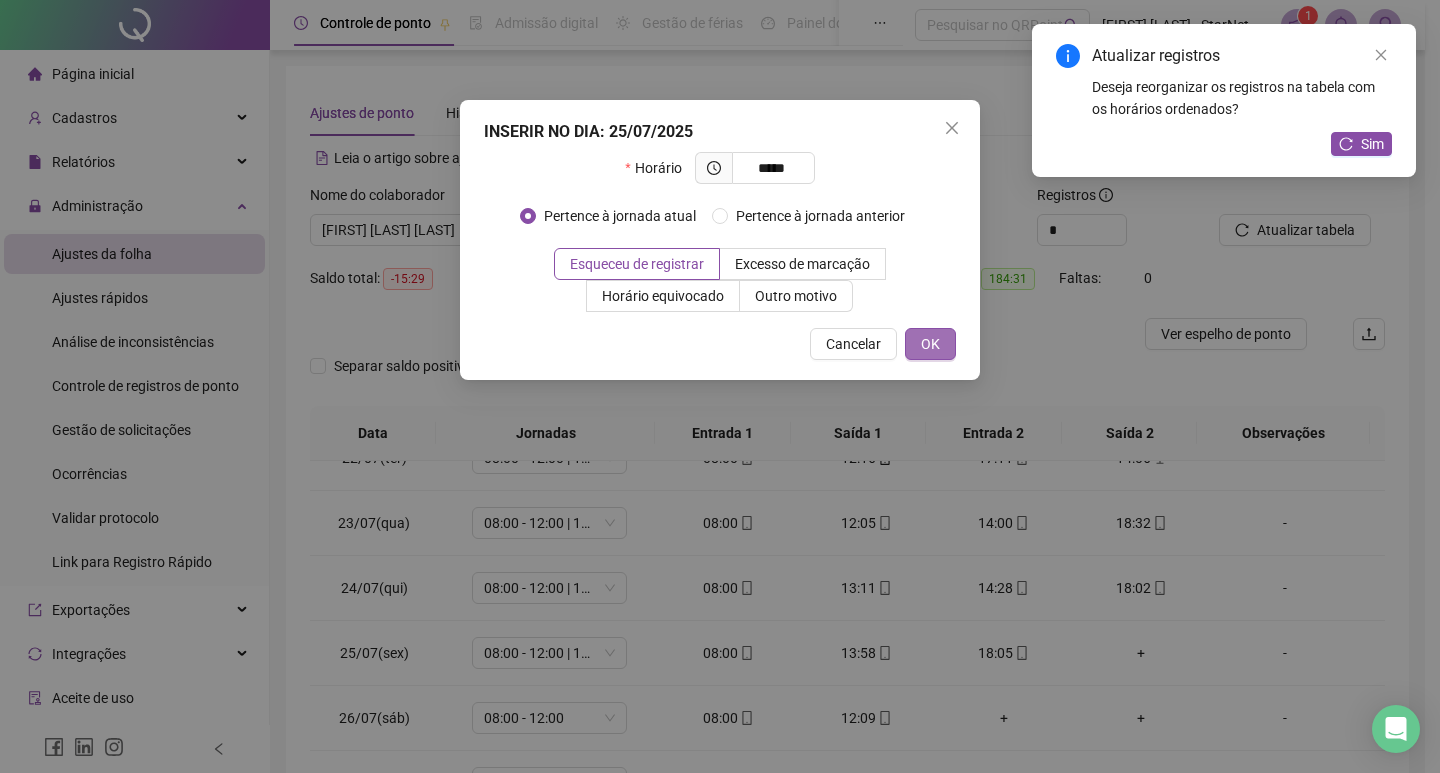 click on "OK" at bounding box center (930, 344) 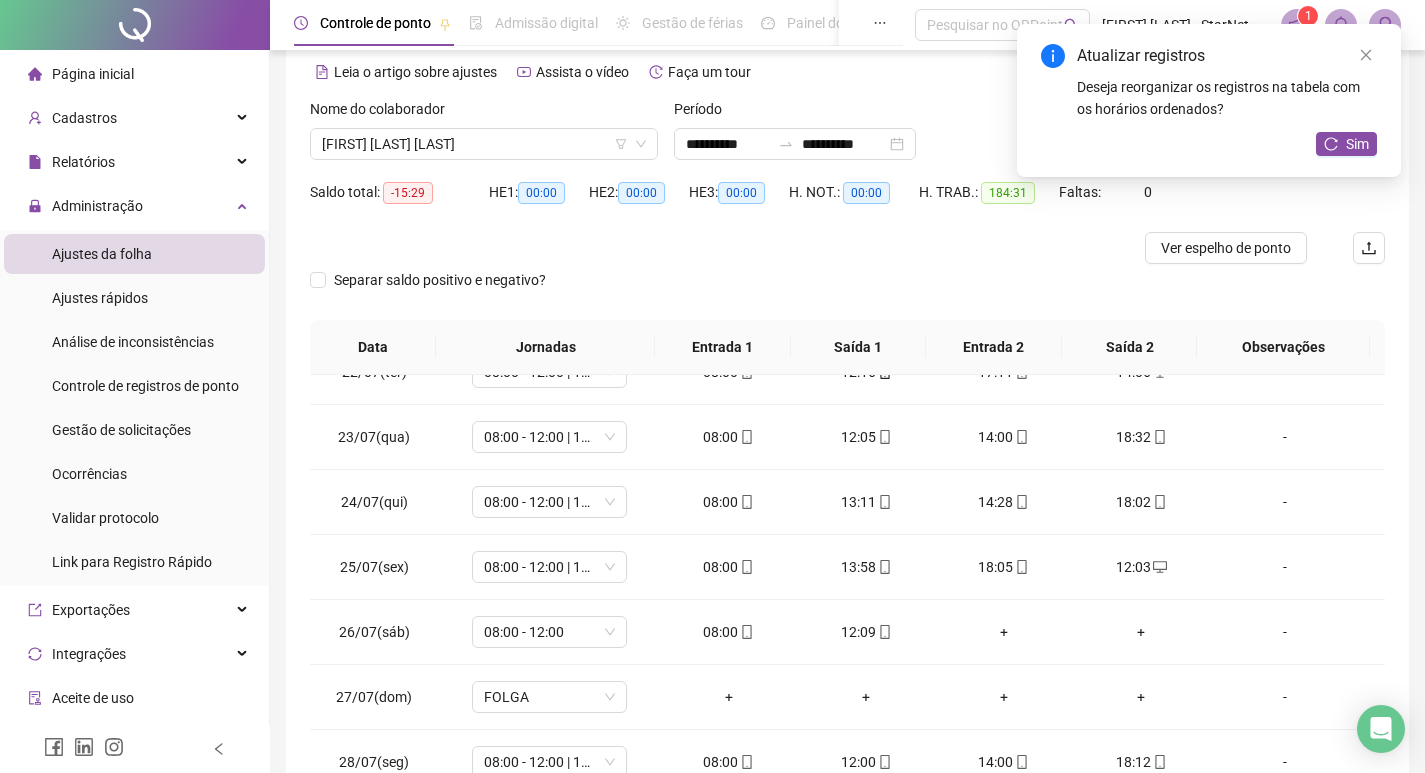 scroll, scrollTop: 200, scrollLeft: 0, axis: vertical 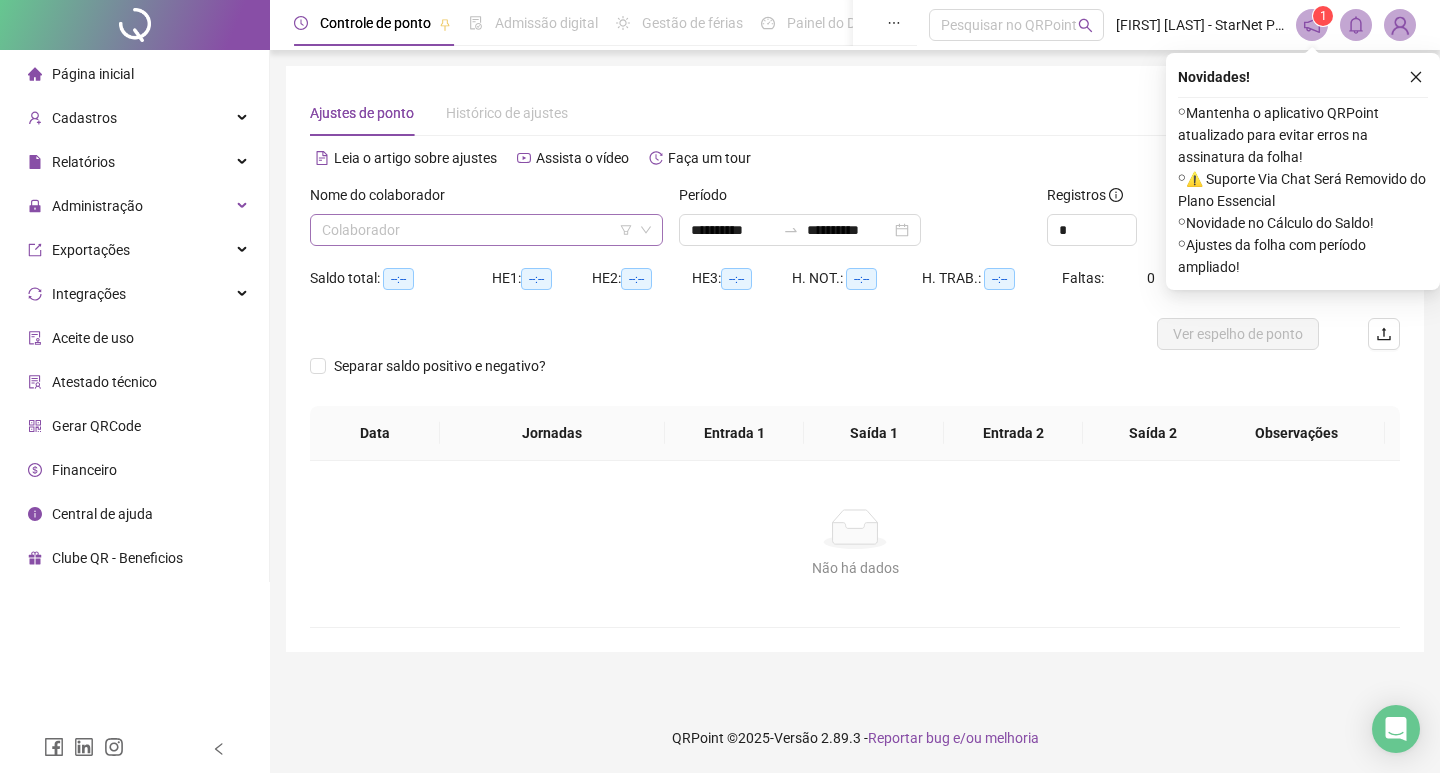click at bounding box center (477, 230) 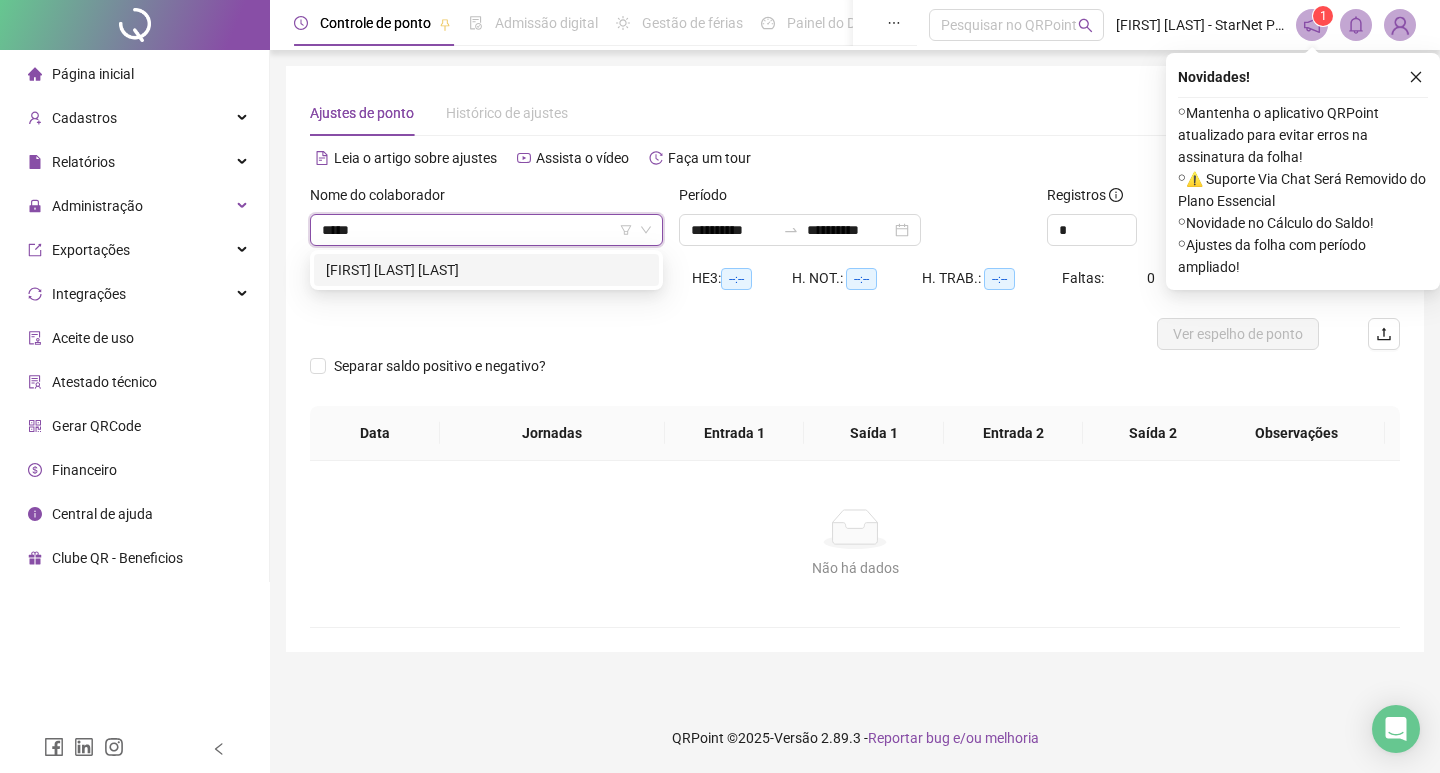 type on "******" 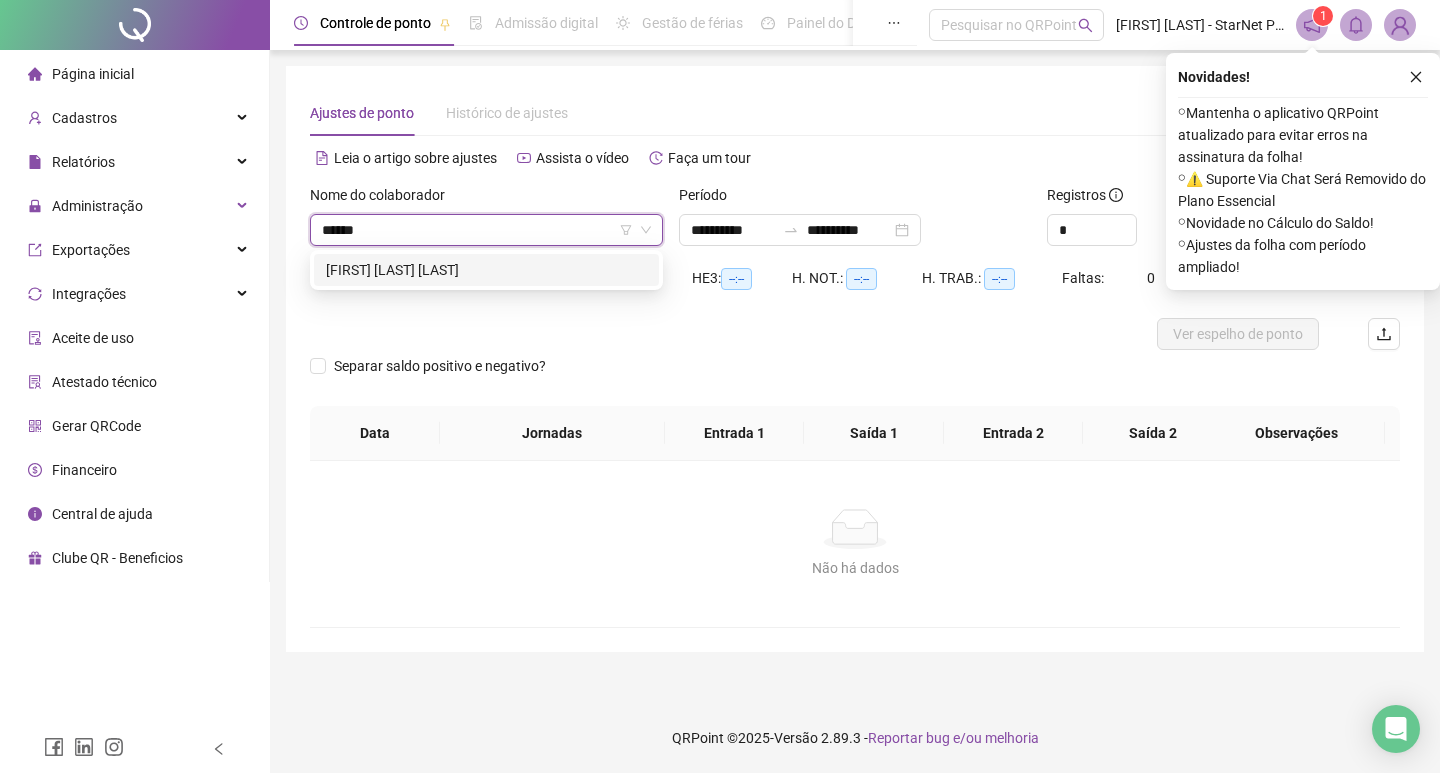 type 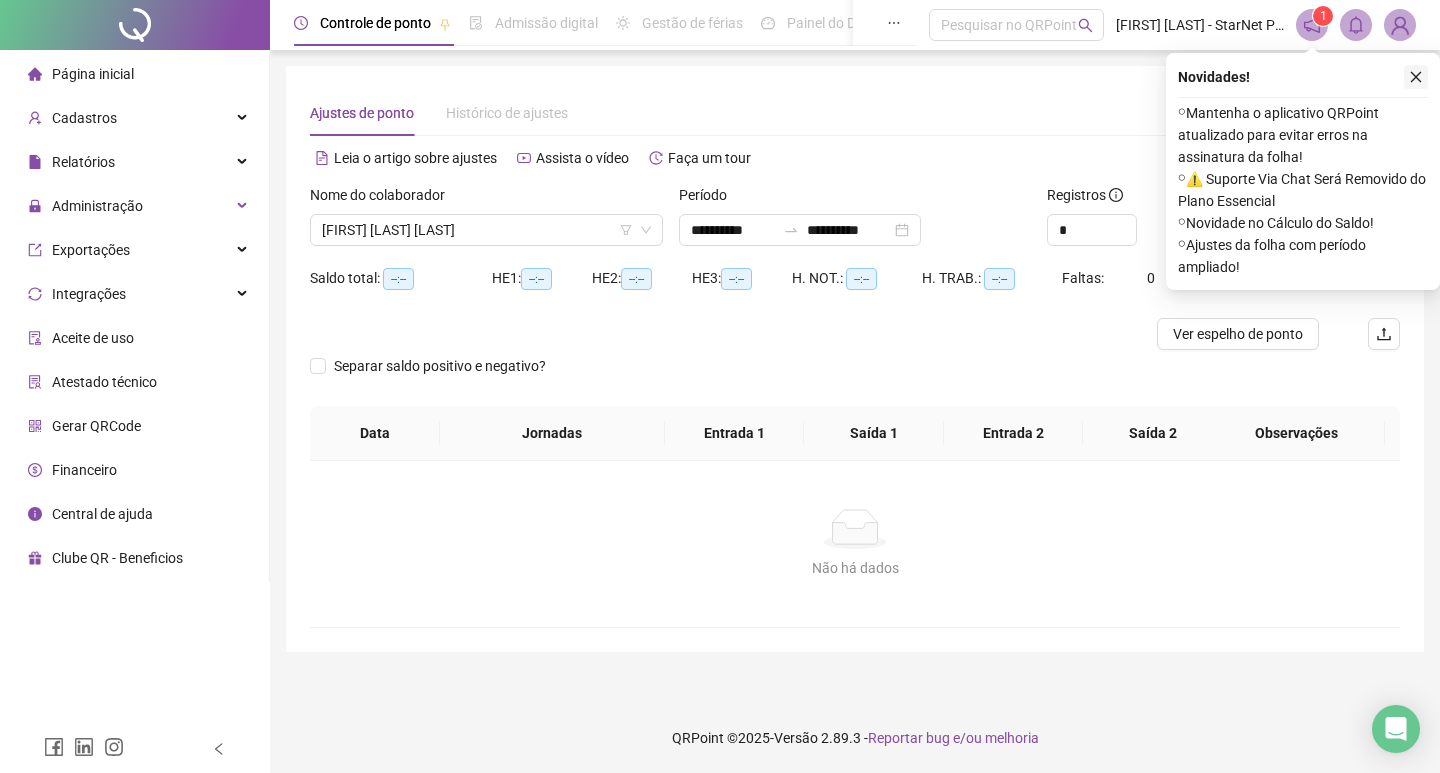 click 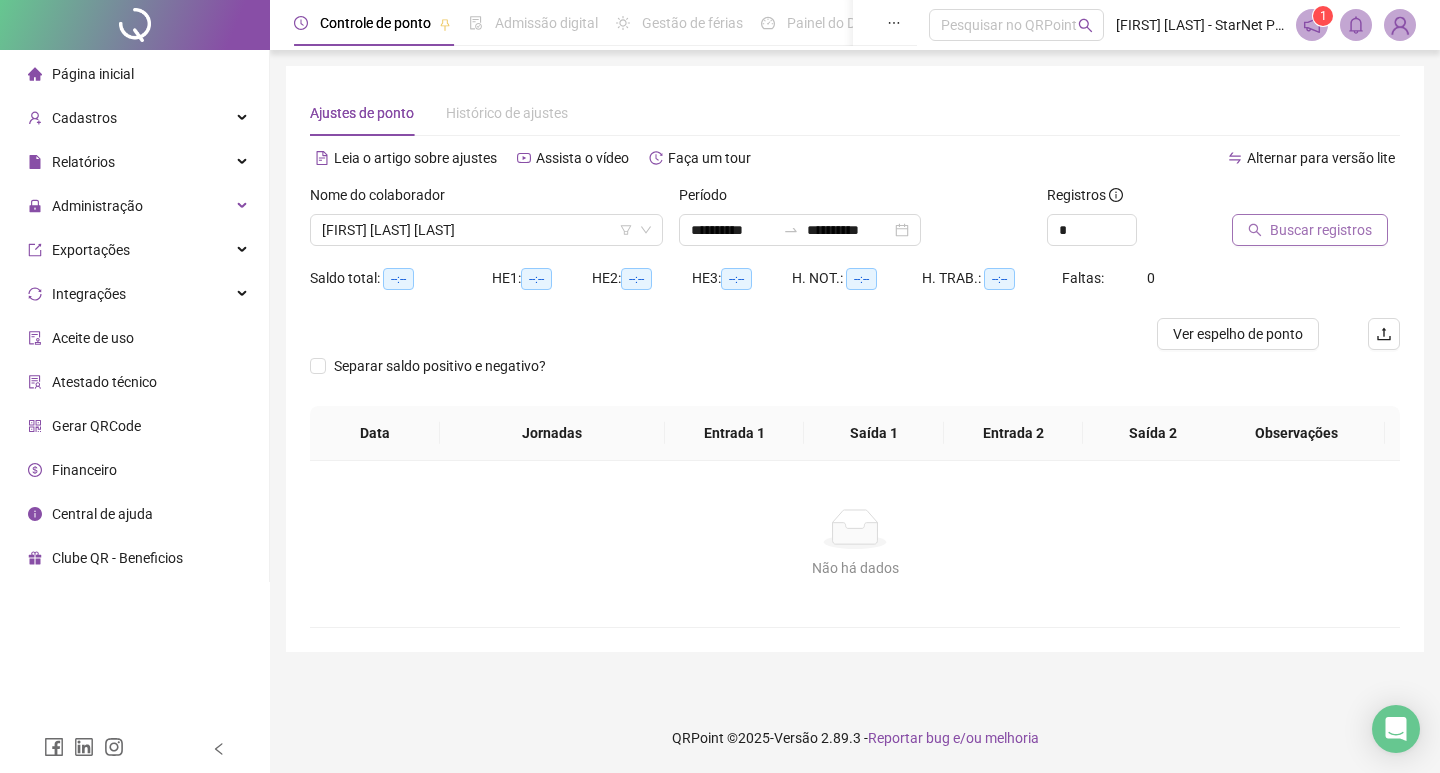 click on "Buscar registros" at bounding box center (1321, 230) 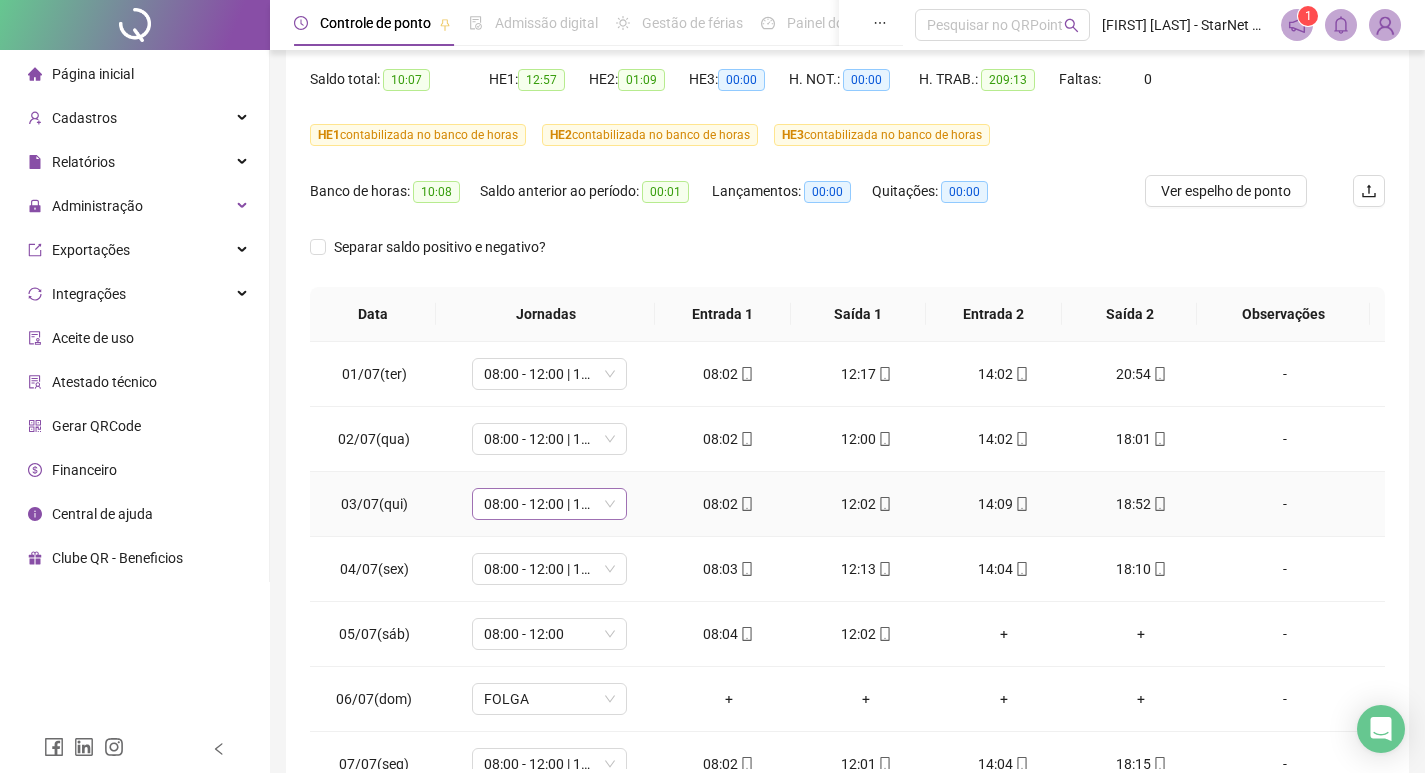 scroll, scrollTop: 200, scrollLeft: 0, axis: vertical 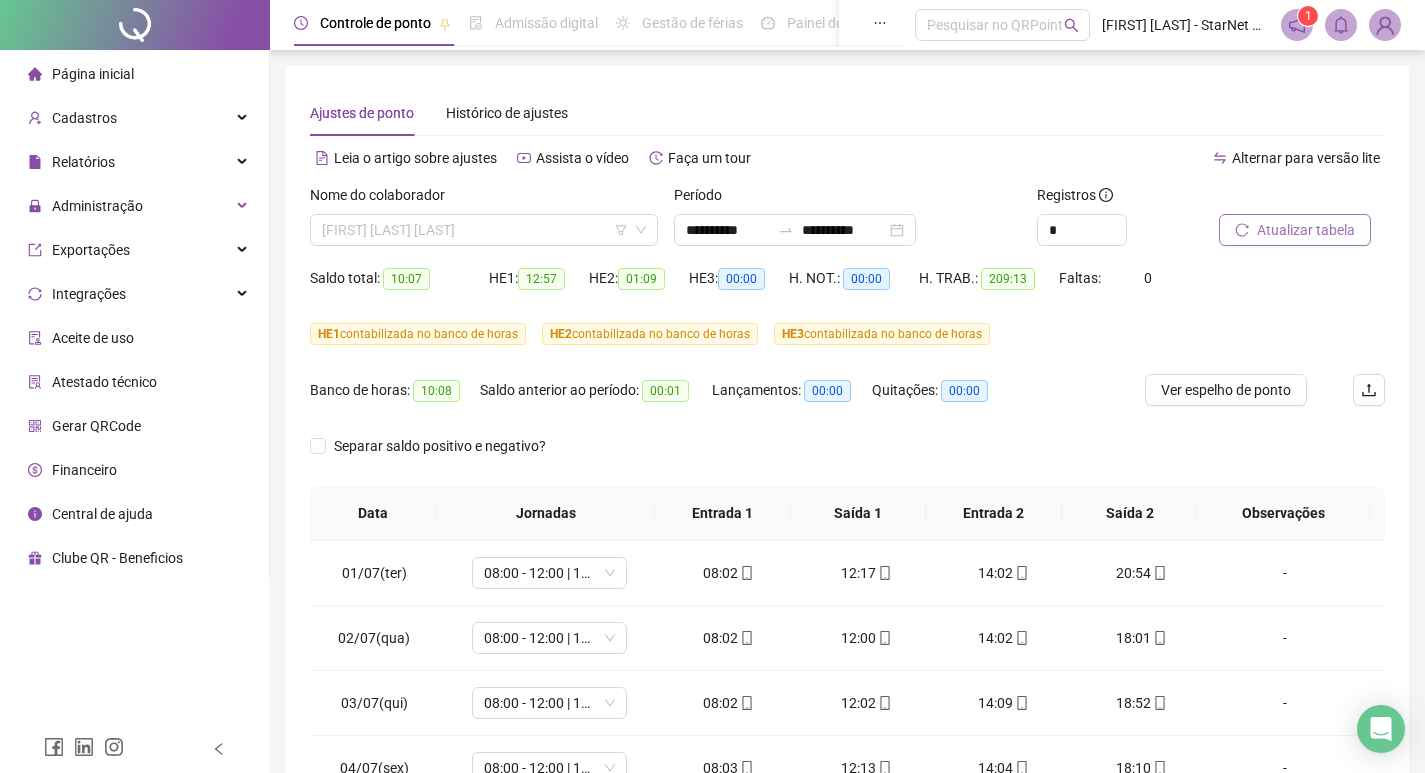 drag, startPoint x: 534, startPoint y: 228, endPoint x: 221, endPoint y: 227, distance: 313.0016 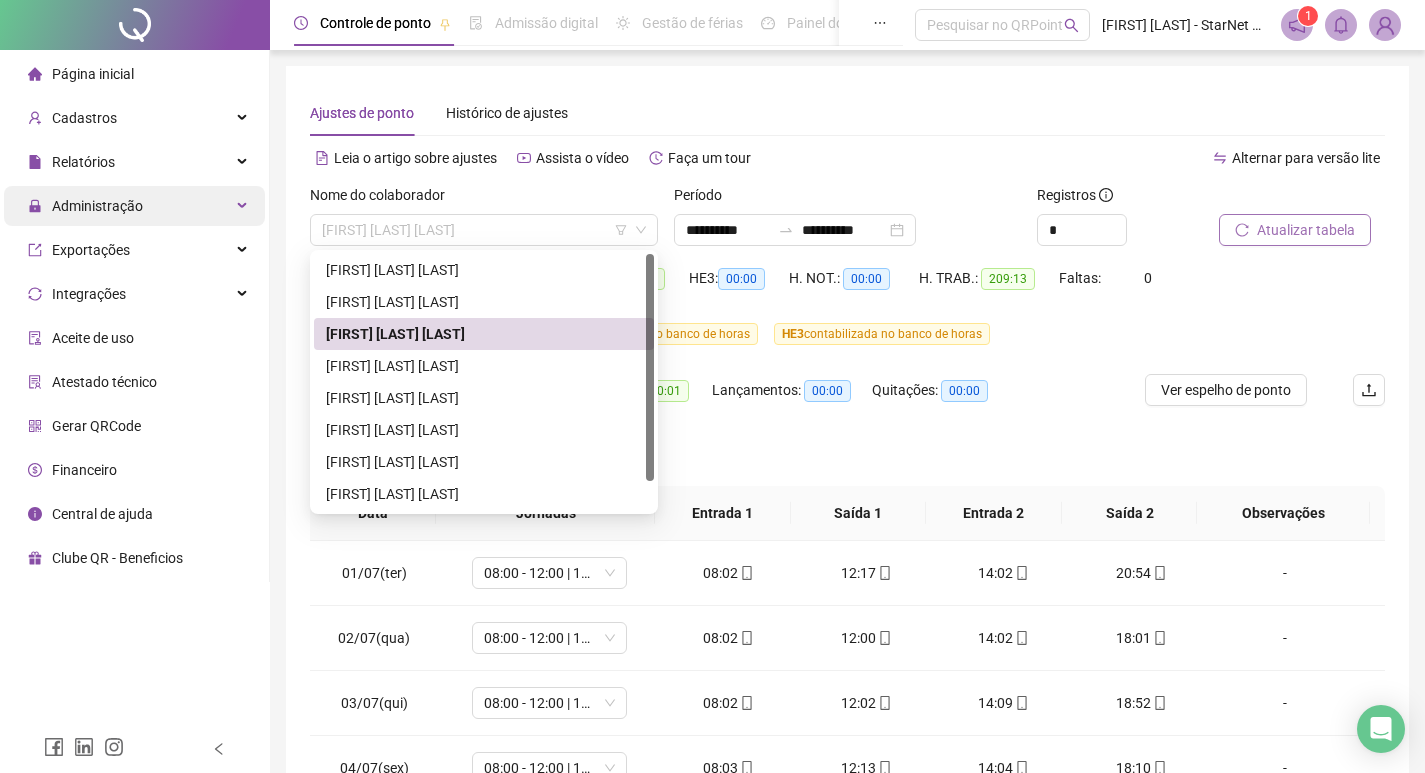 type 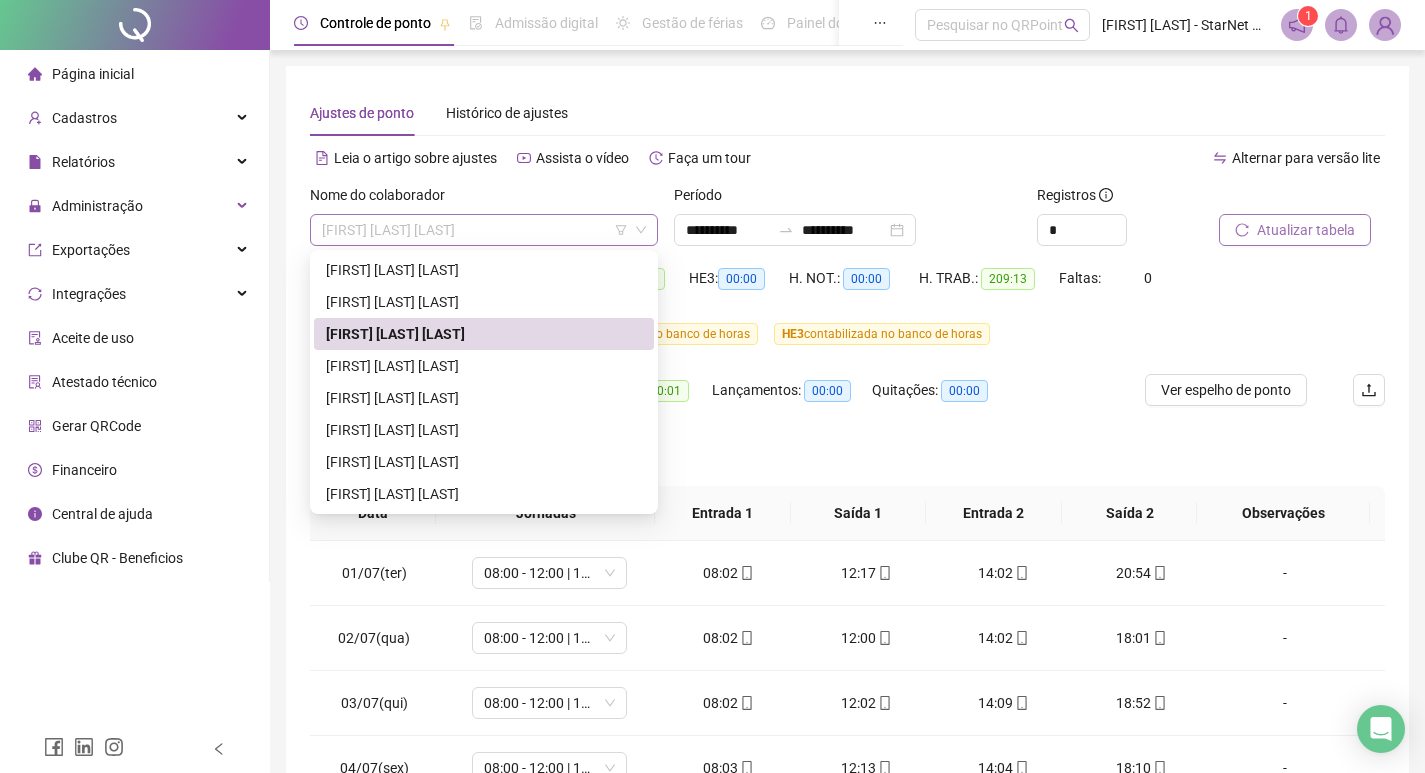 click on "HERNANDO SILVA BARBOSA" at bounding box center [484, 230] 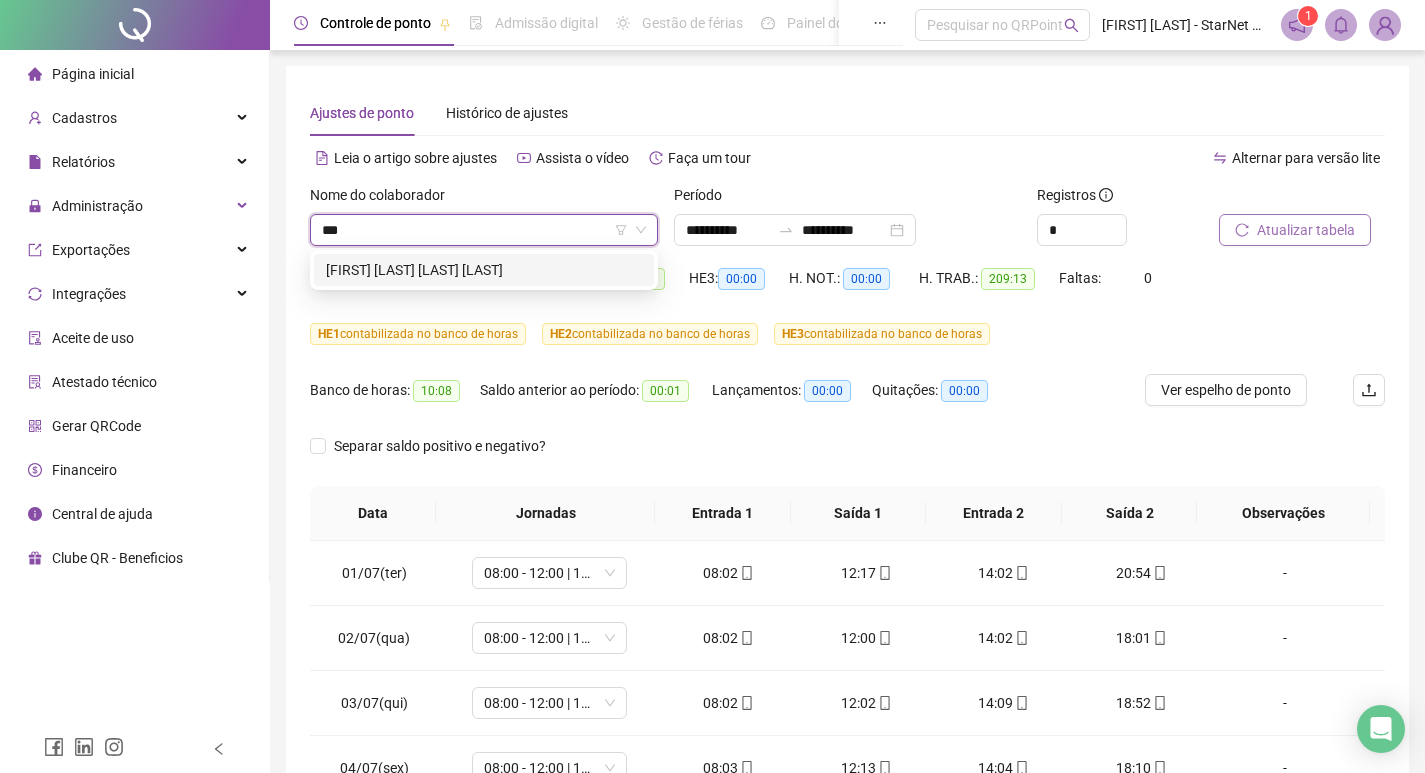 type on "****" 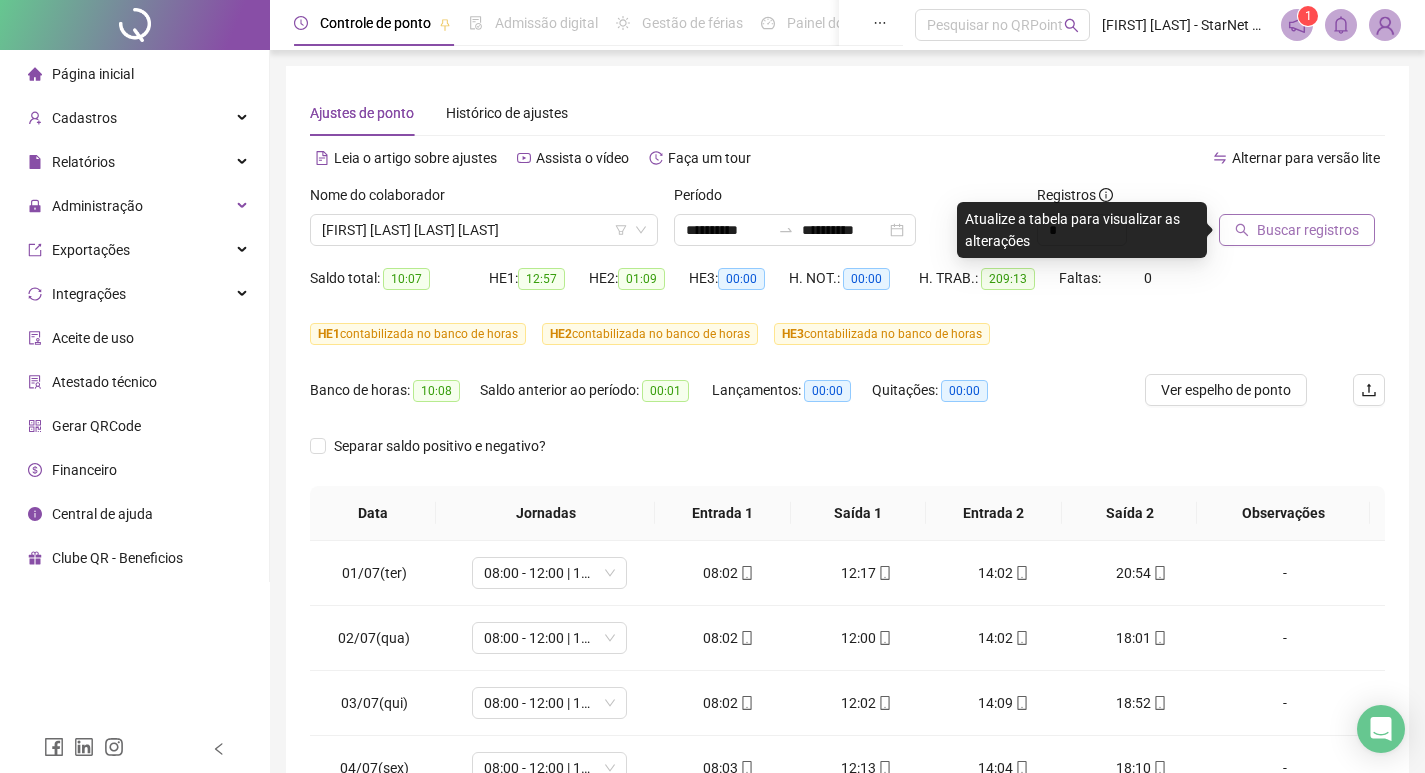 click on "Buscar registros" at bounding box center (1308, 230) 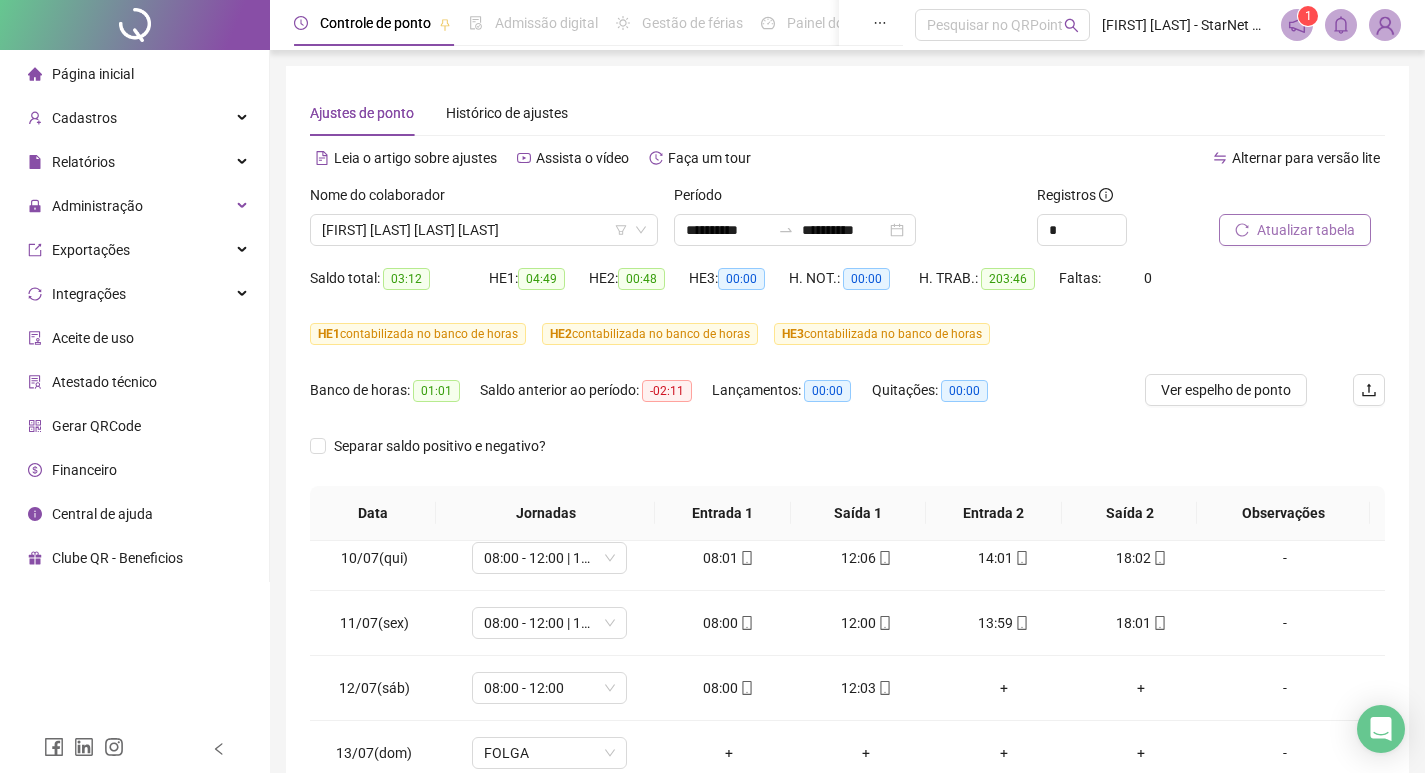 scroll, scrollTop: 700, scrollLeft: 0, axis: vertical 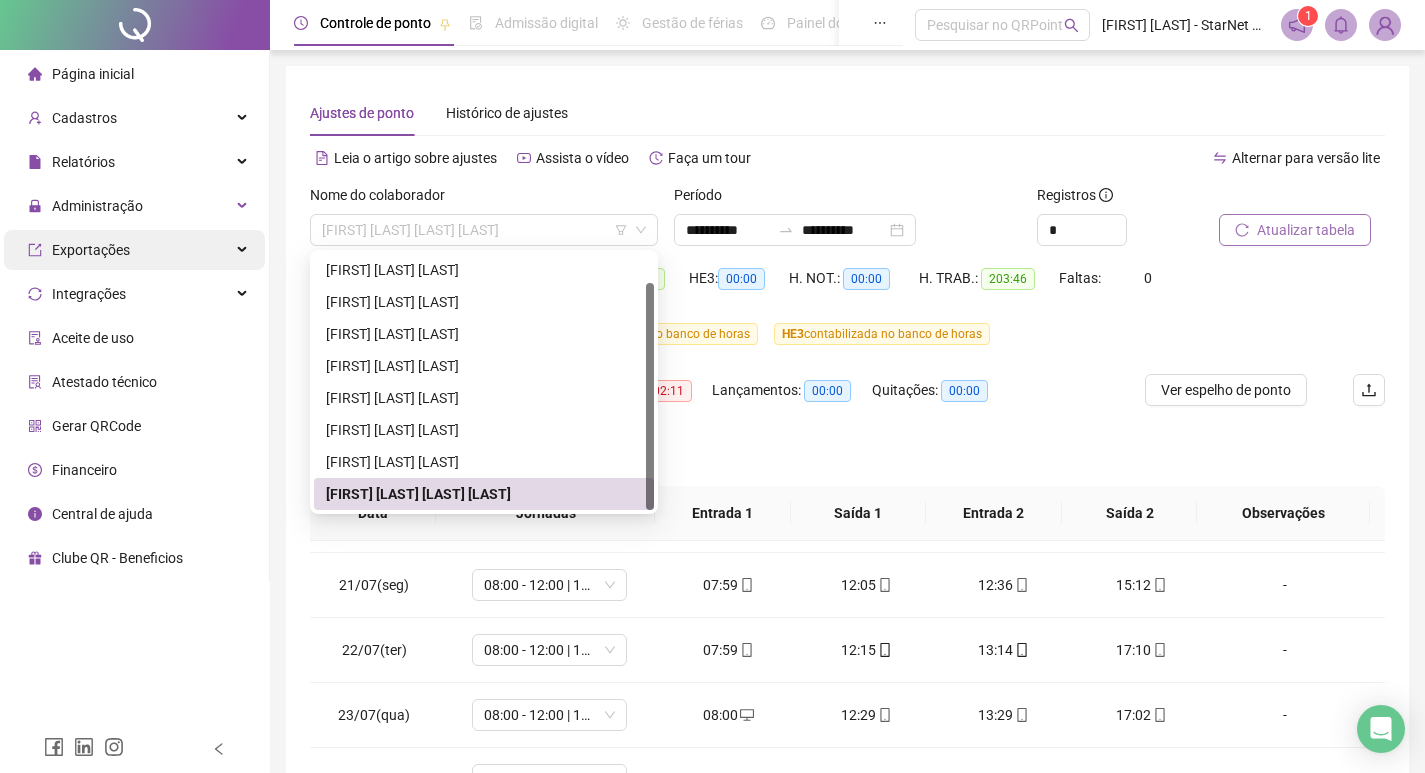 drag, startPoint x: 562, startPoint y: 224, endPoint x: 161, endPoint y: 243, distance: 401.44986 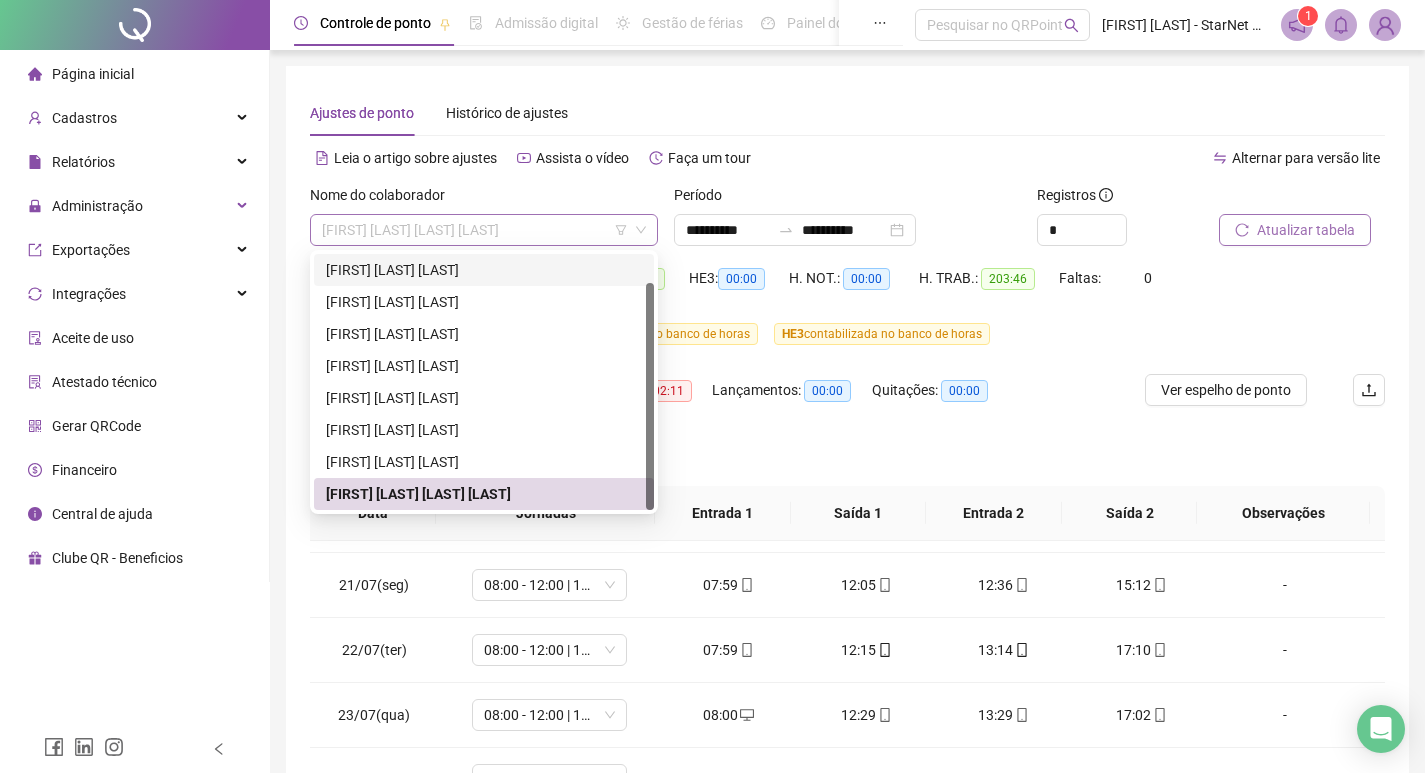 click on "YAGO RODRIGUES DA SILVA" at bounding box center (484, 230) 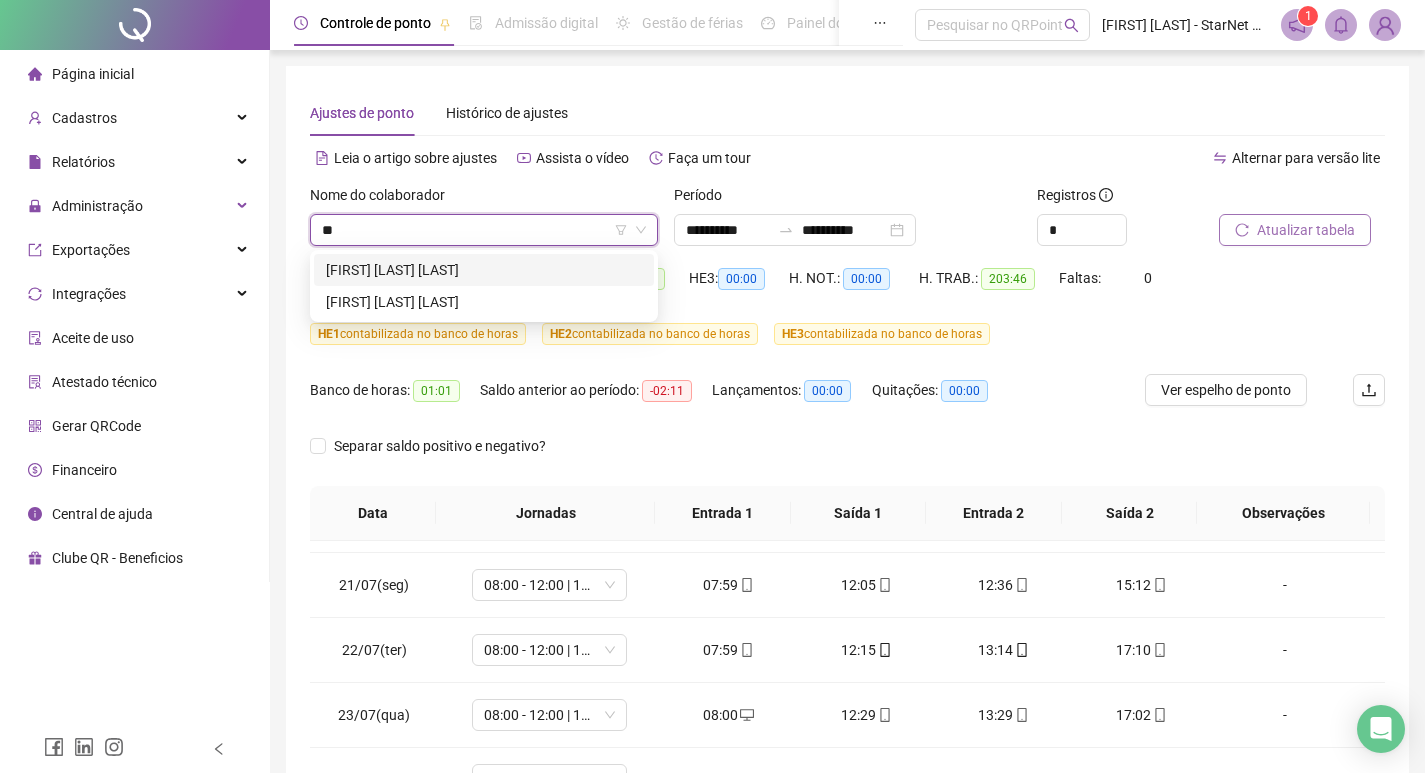 scroll, scrollTop: 0, scrollLeft: 0, axis: both 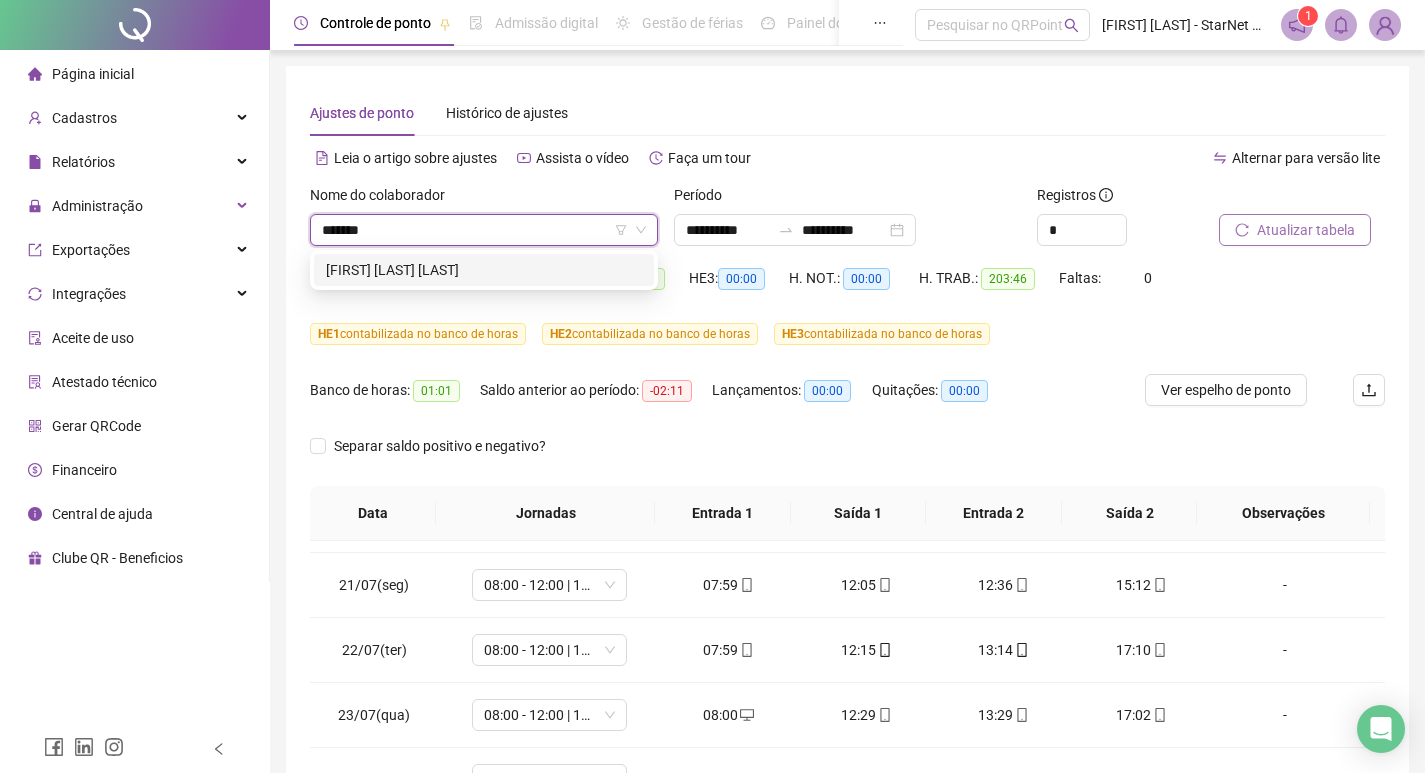 type on "********" 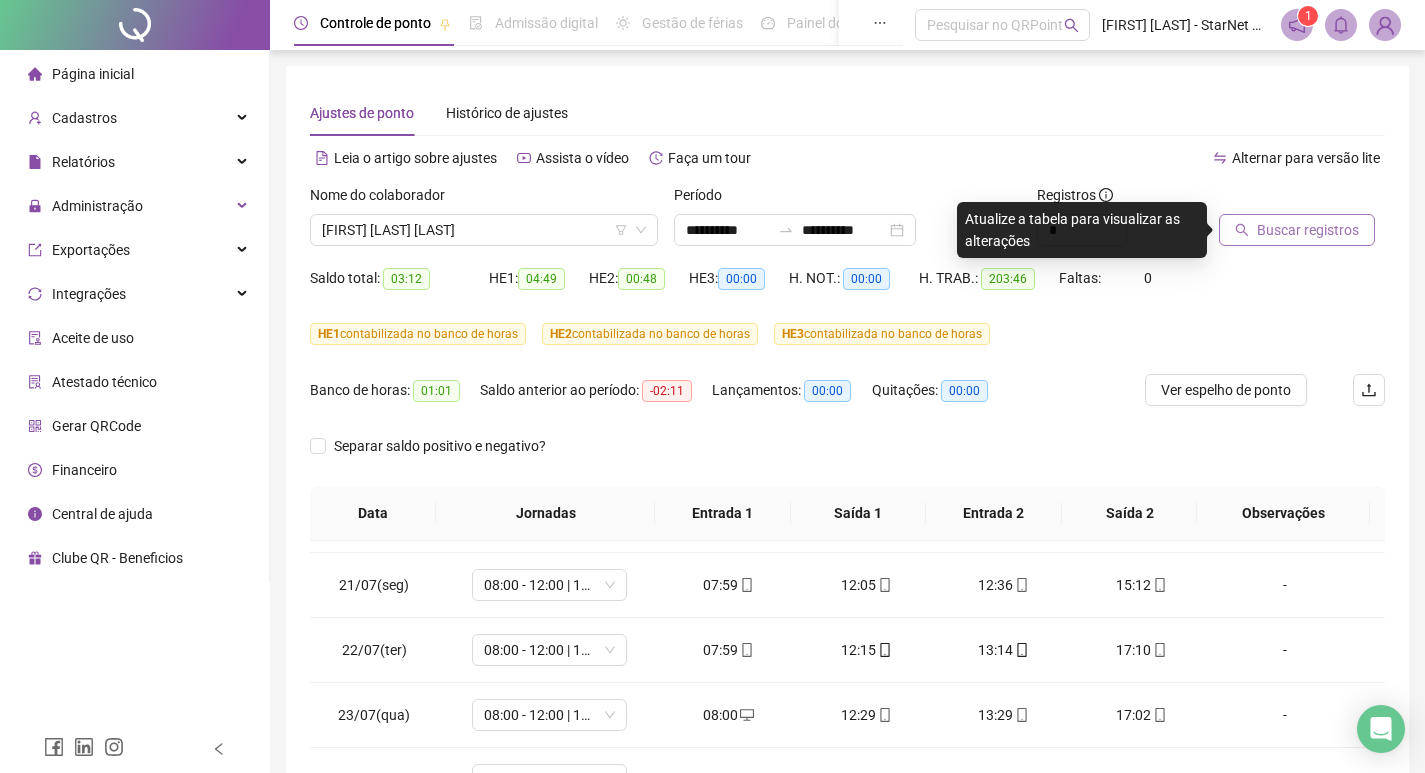 click on "Buscar registros" at bounding box center [1308, 230] 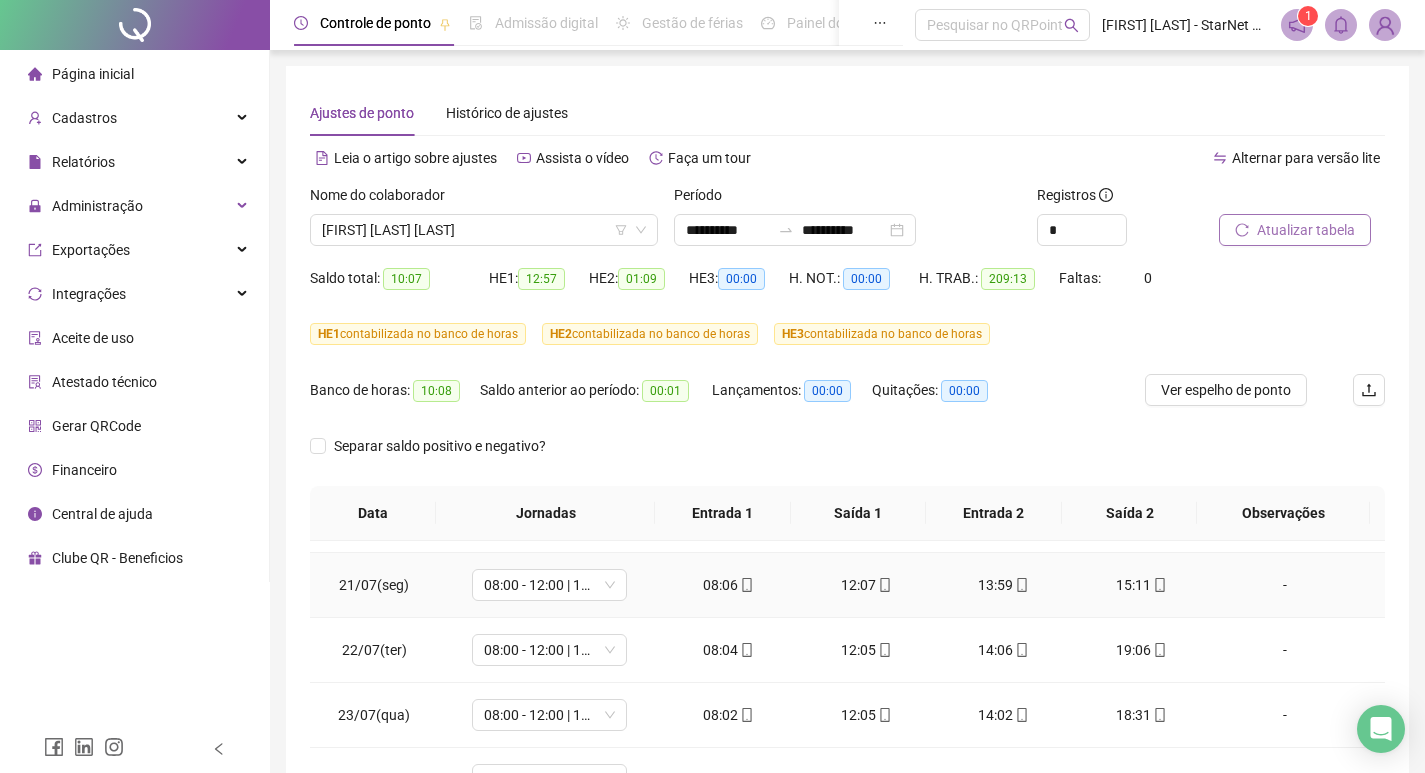 scroll, scrollTop: 1188, scrollLeft: 0, axis: vertical 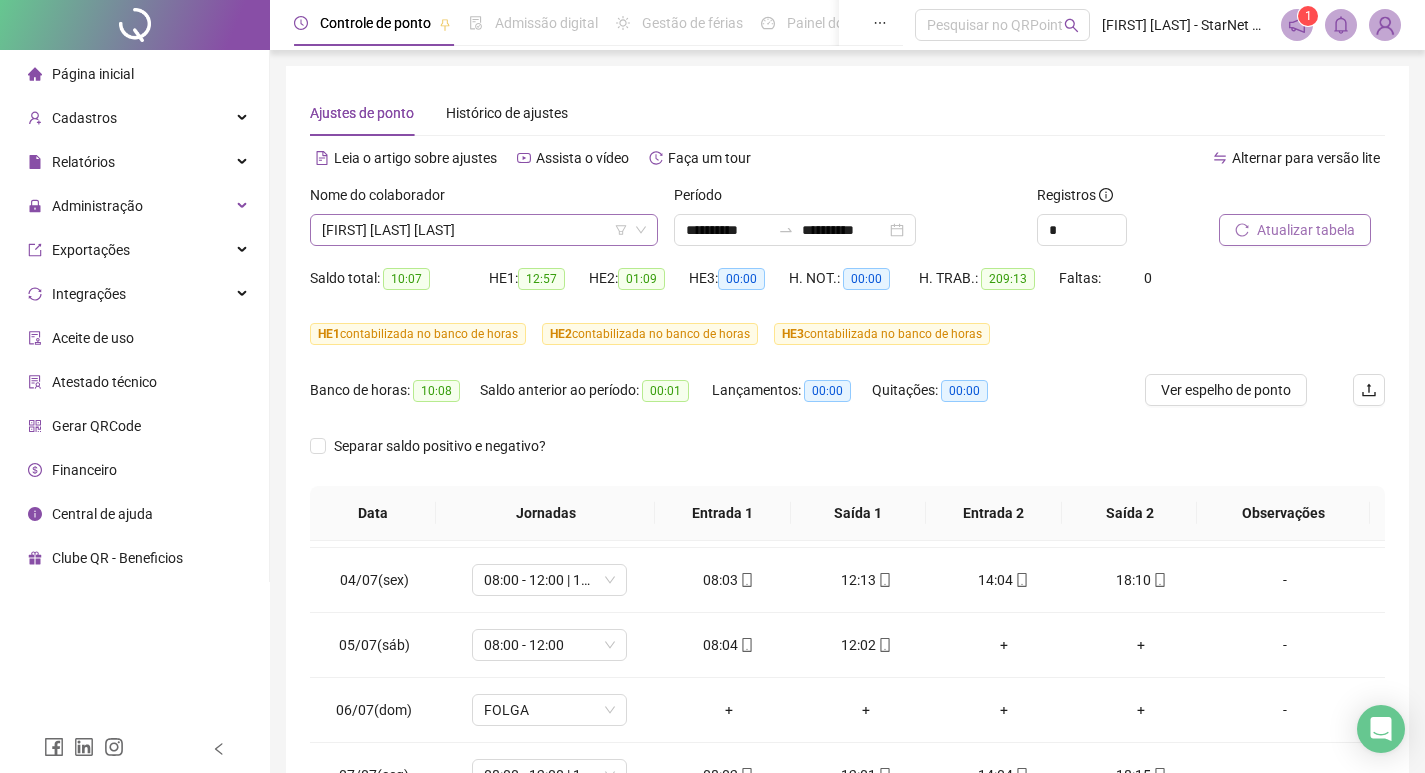 click on "HERNANDO SILVA BARBOSA" at bounding box center (484, 230) 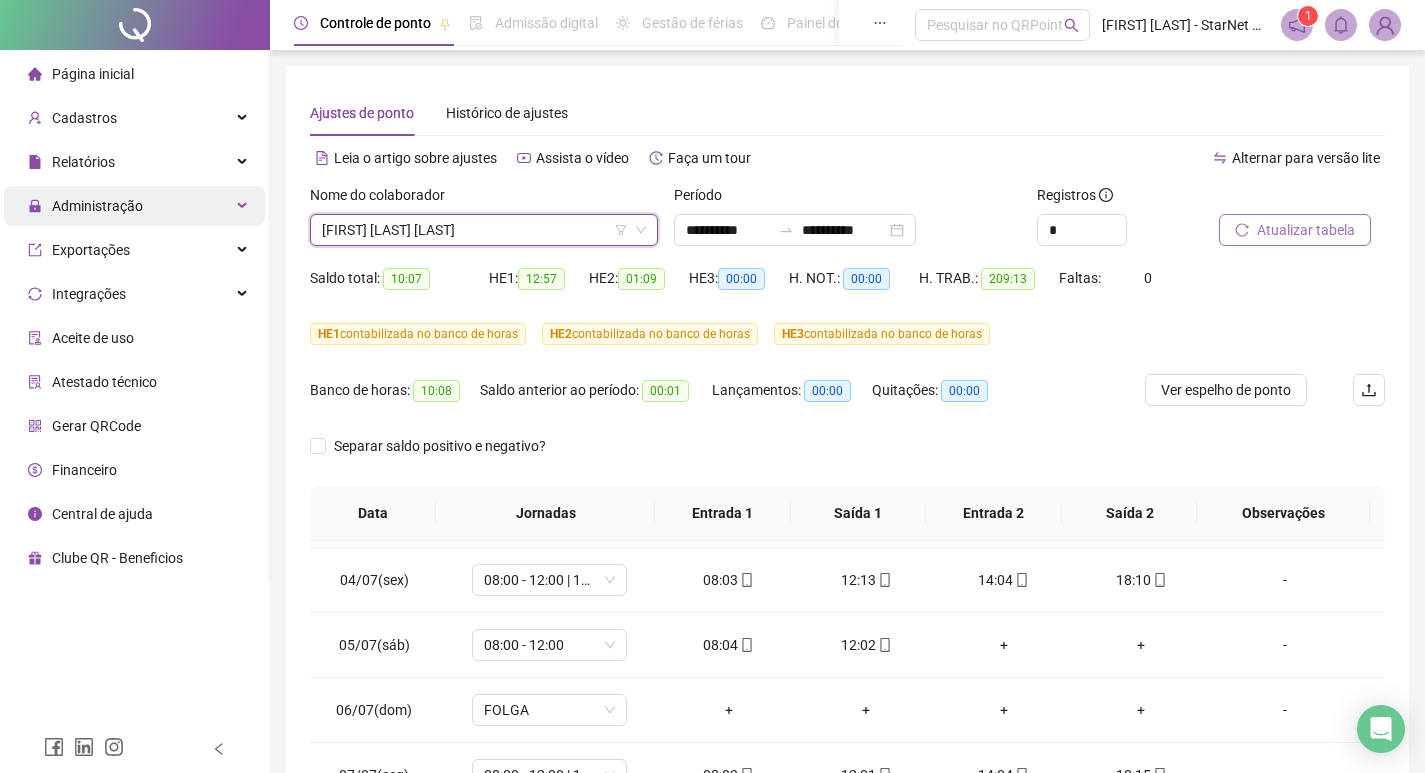 drag, startPoint x: 536, startPoint y: 220, endPoint x: 175, endPoint y: 218, distance: 361.00555 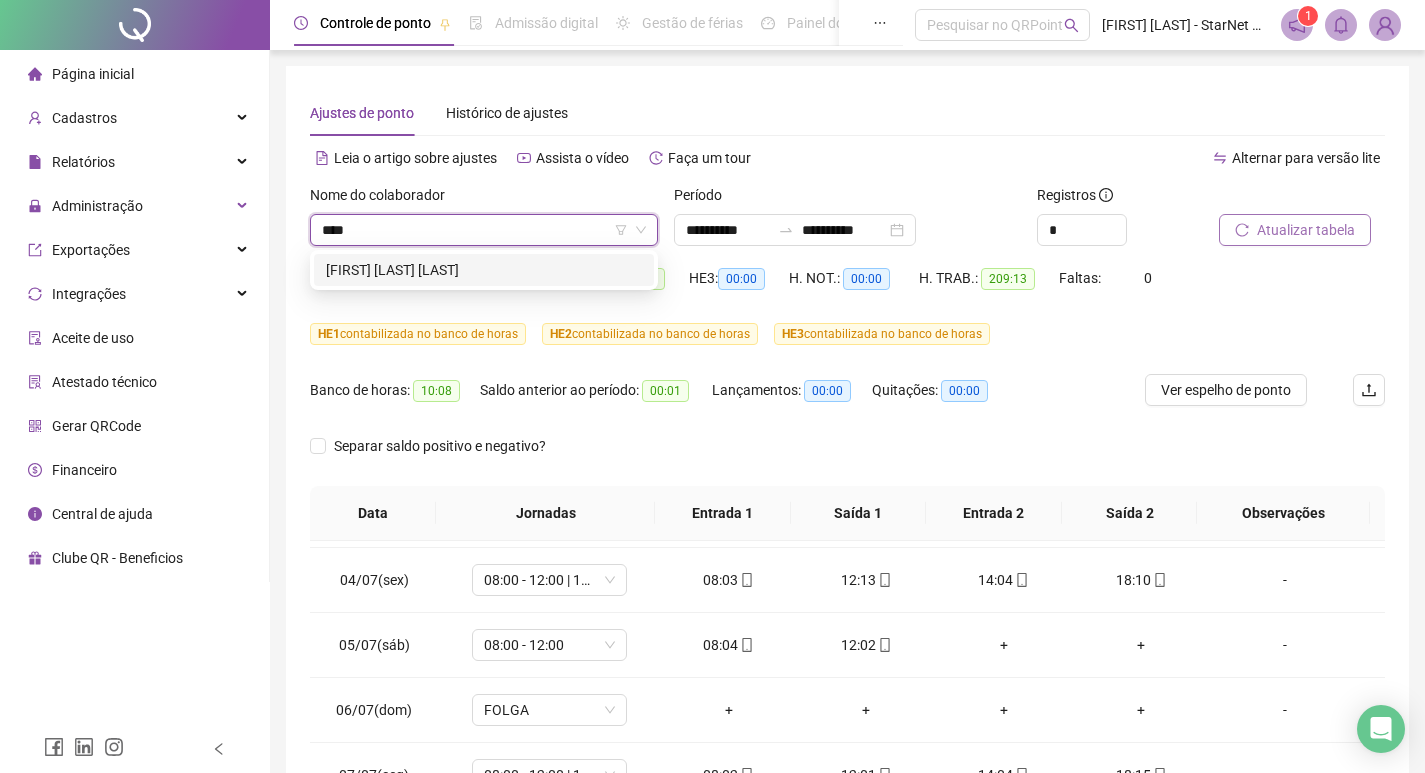 type on "****" 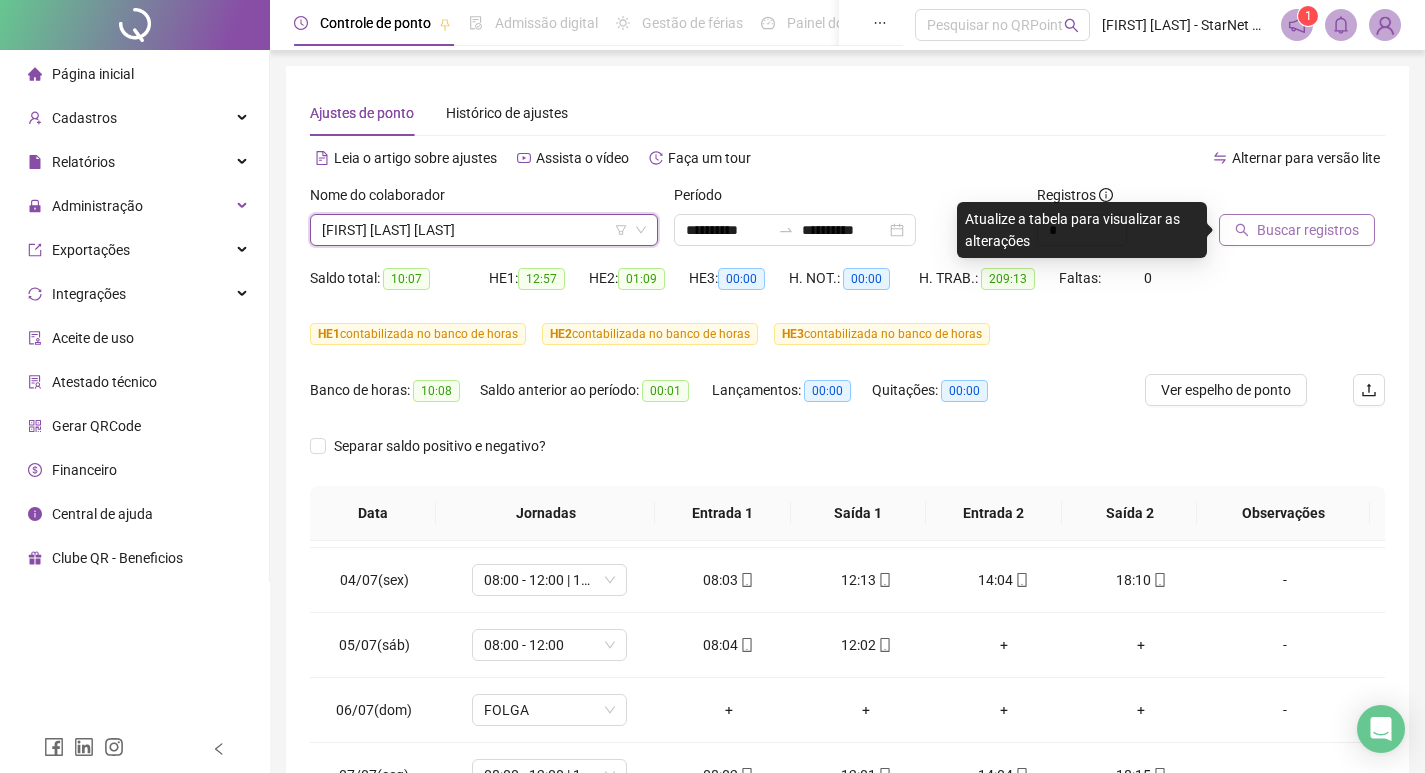 click on "Buscar registros" at bounding box center (1308, 230) 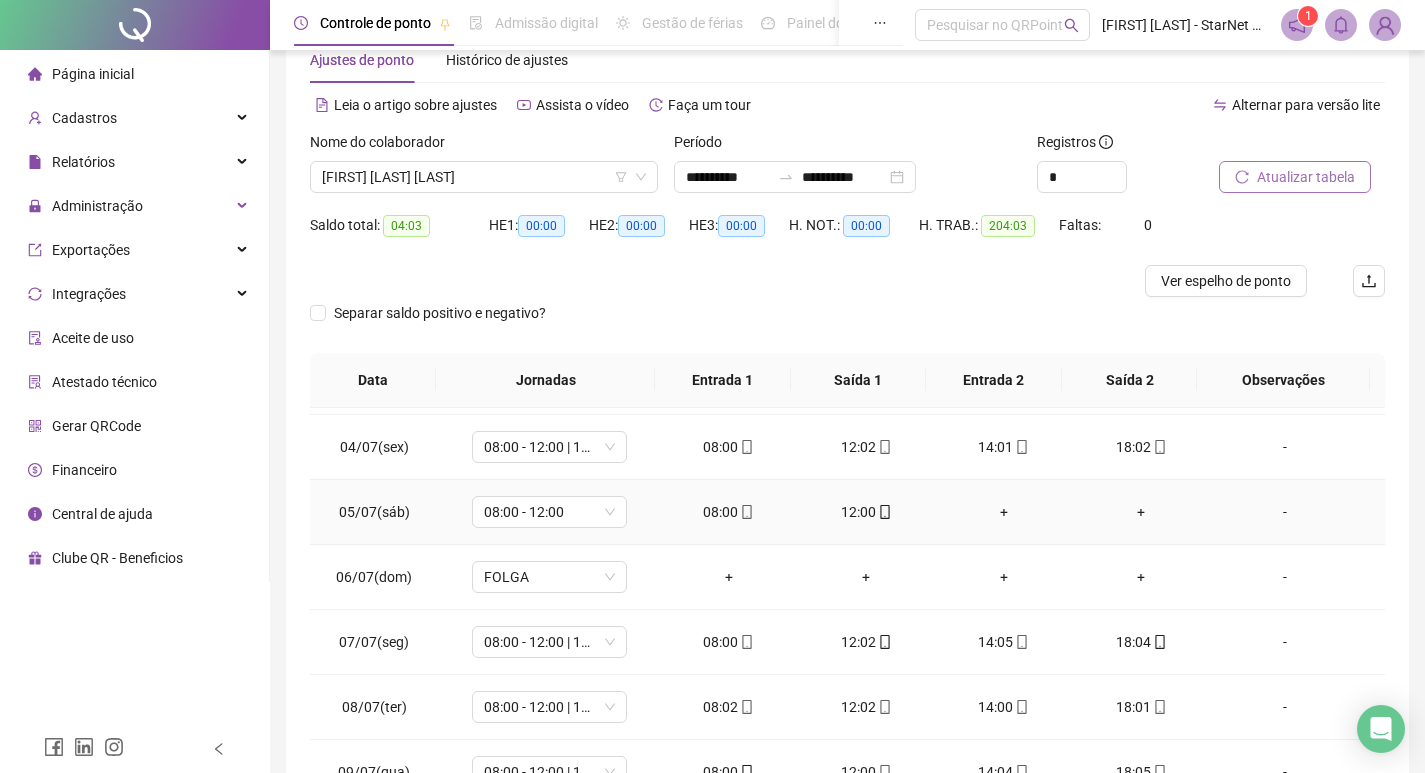 scroll, scrollTop: 200, scrollLeft: 0, axis: vertical 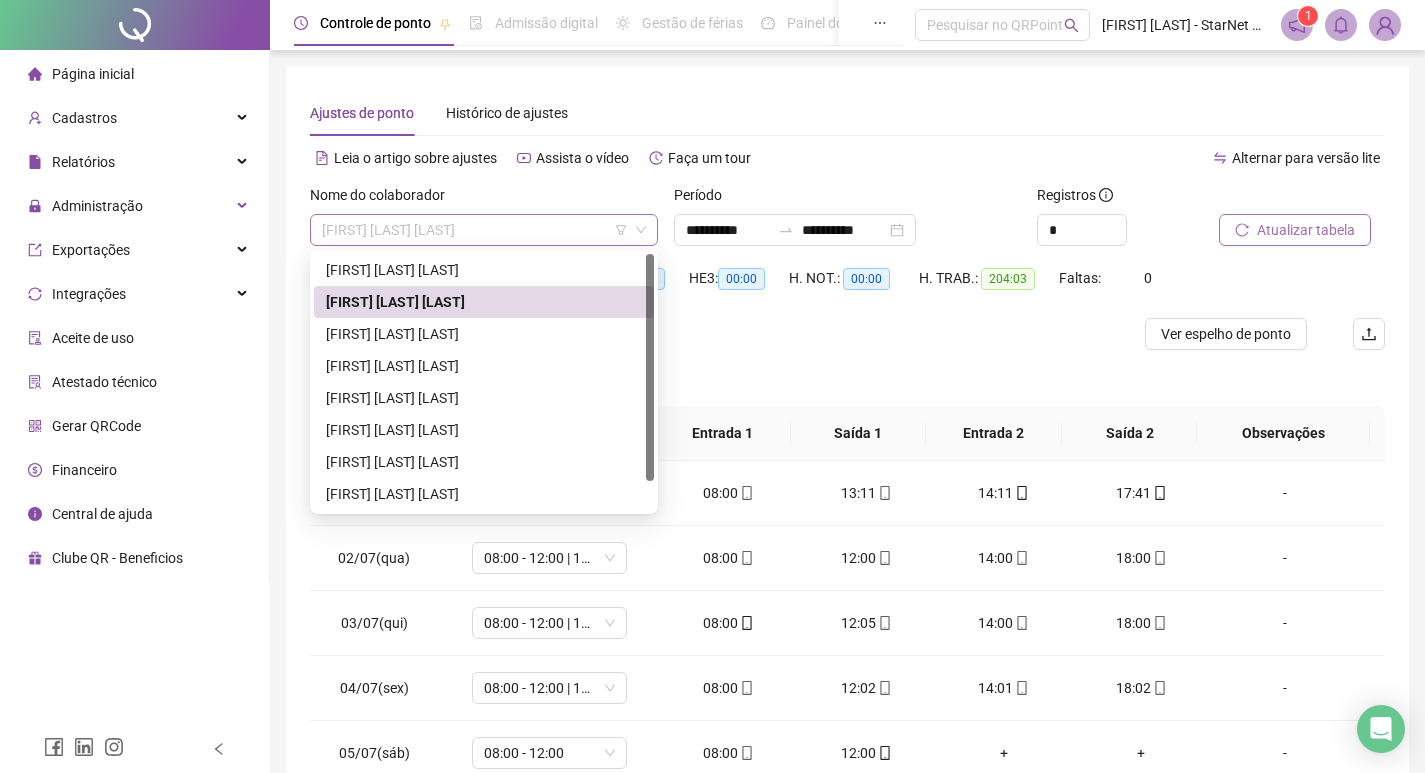 drag, startPoint x: 537, startPoint y: 238, endPoint x: 527, endPoint y: 241, distance: 10.440307 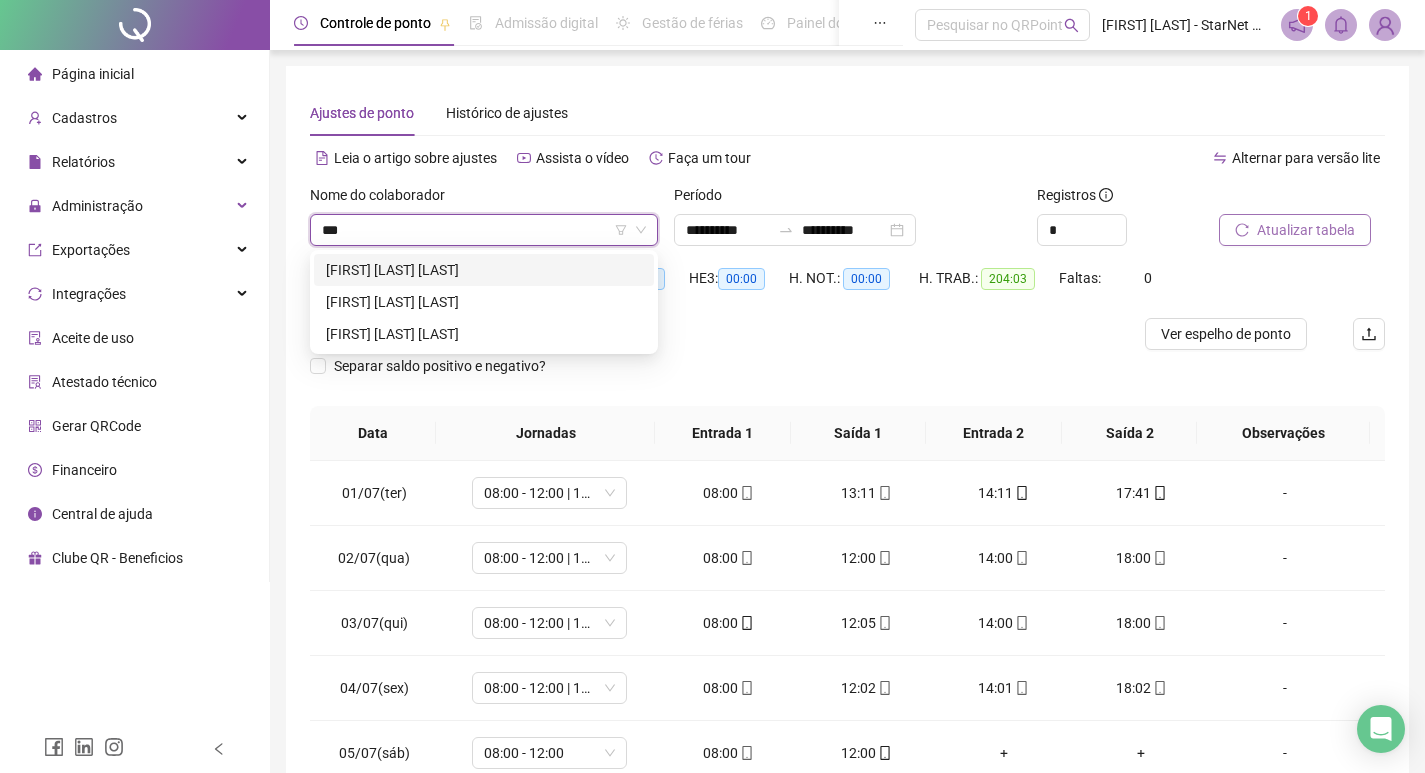 type on "****" 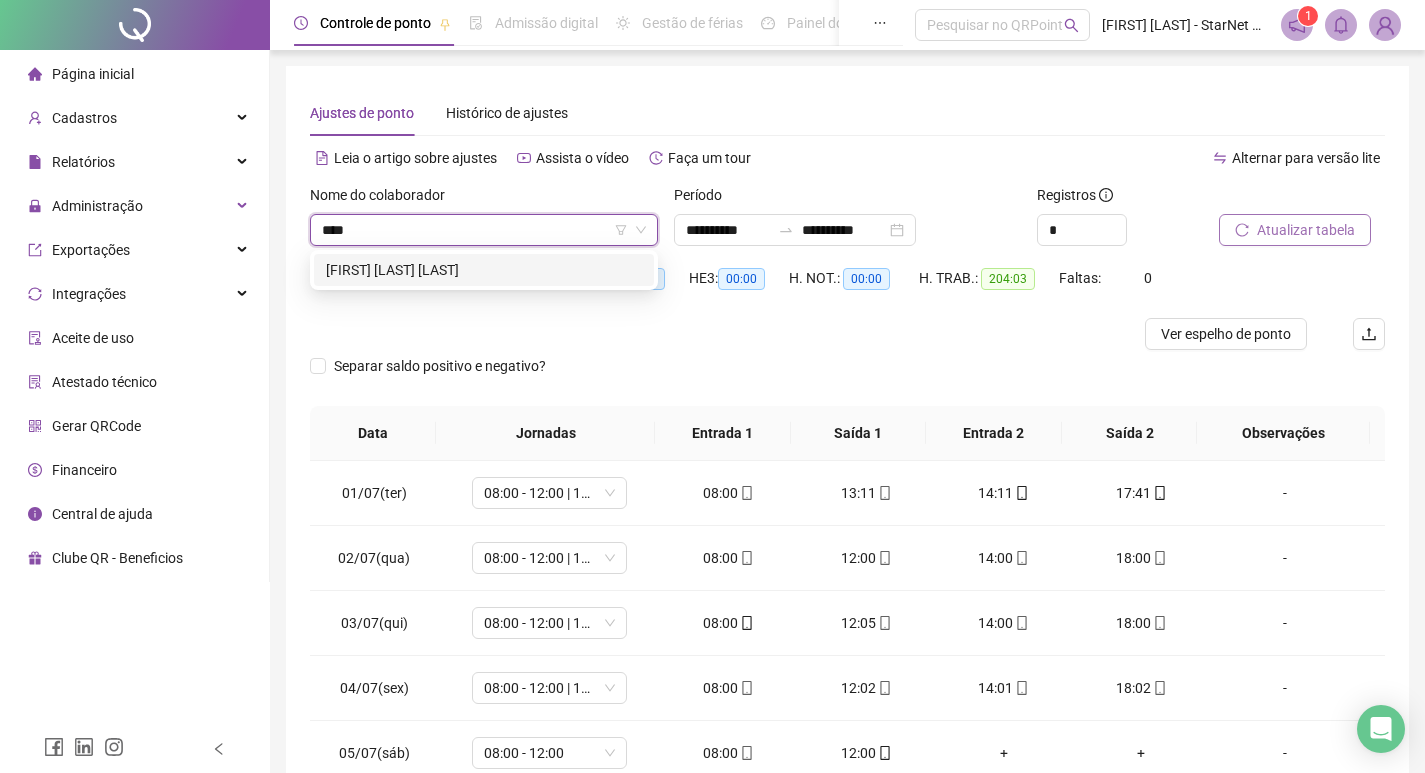 click on "SARA DE MACEDO SOUZA" at bounding box center (484, 270) 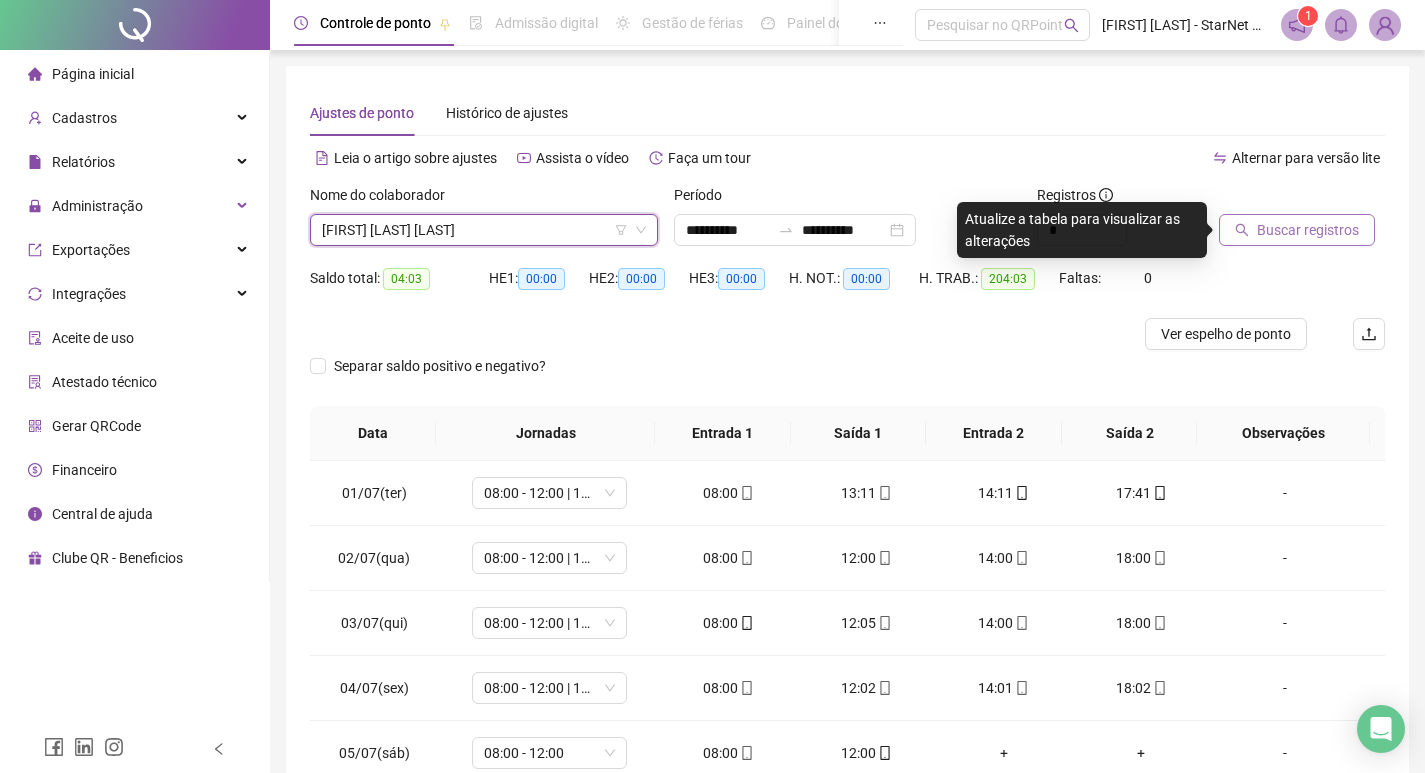 click on "Buscar registros" at bounding box center [1308, 230] 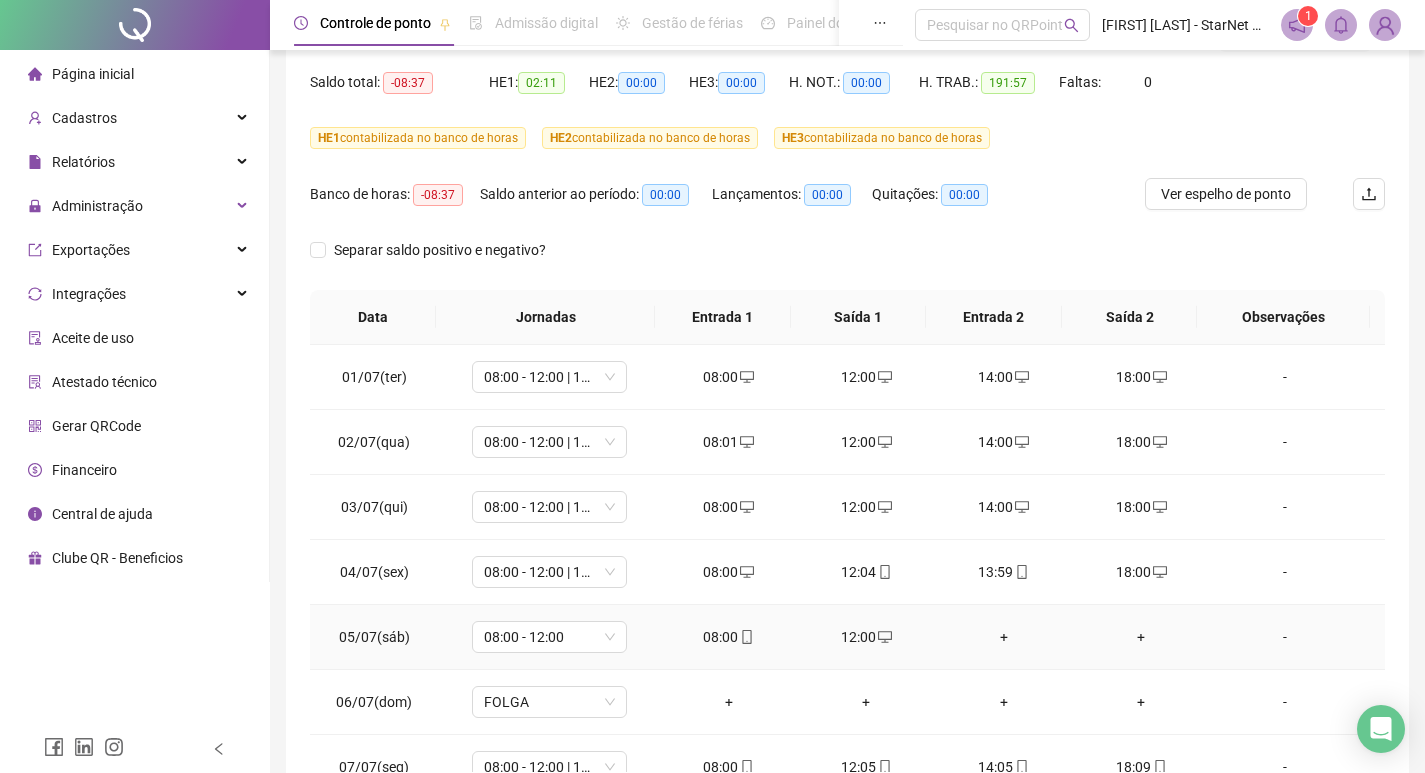 scroll, scrollTop: 305, scrollLeft: 0, axis: vertical 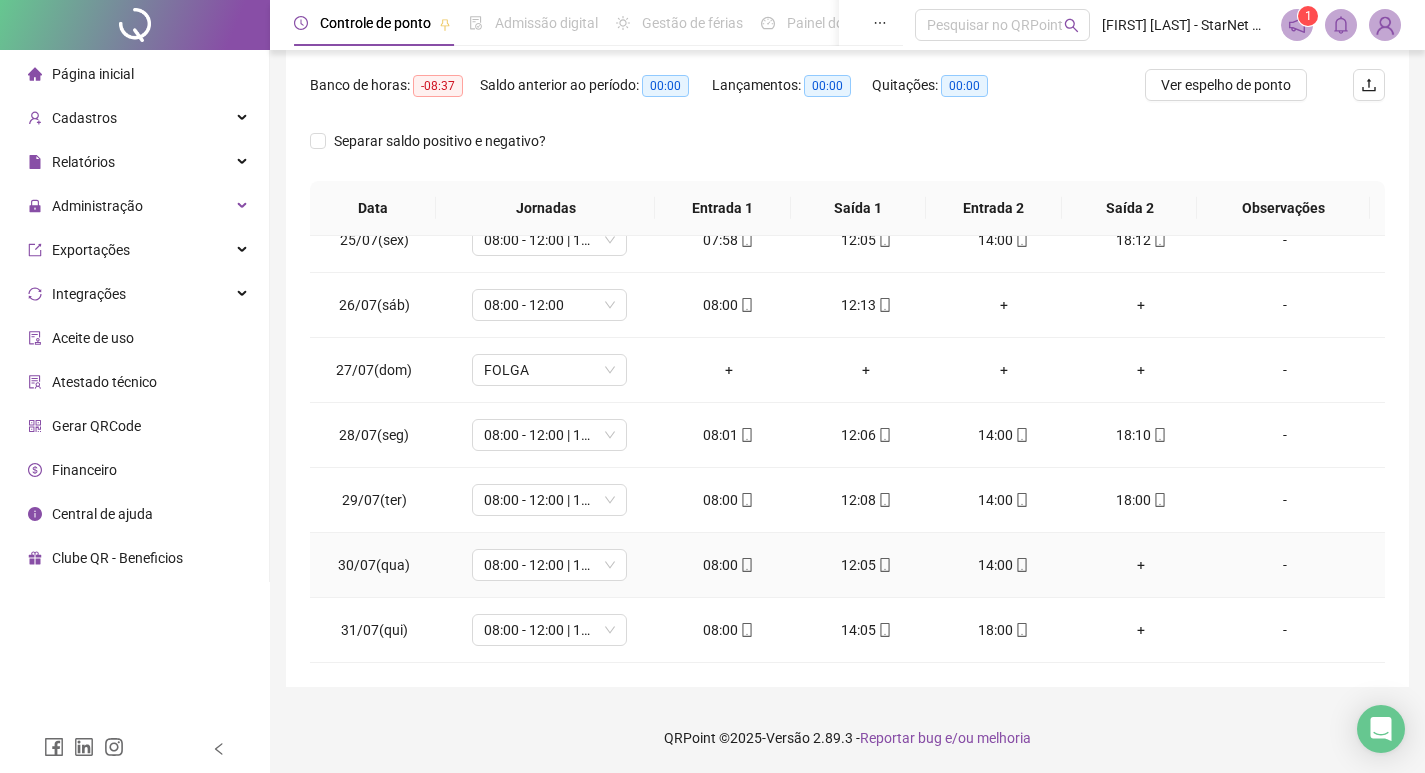 click on "+" at bounding box center [1142, 565] 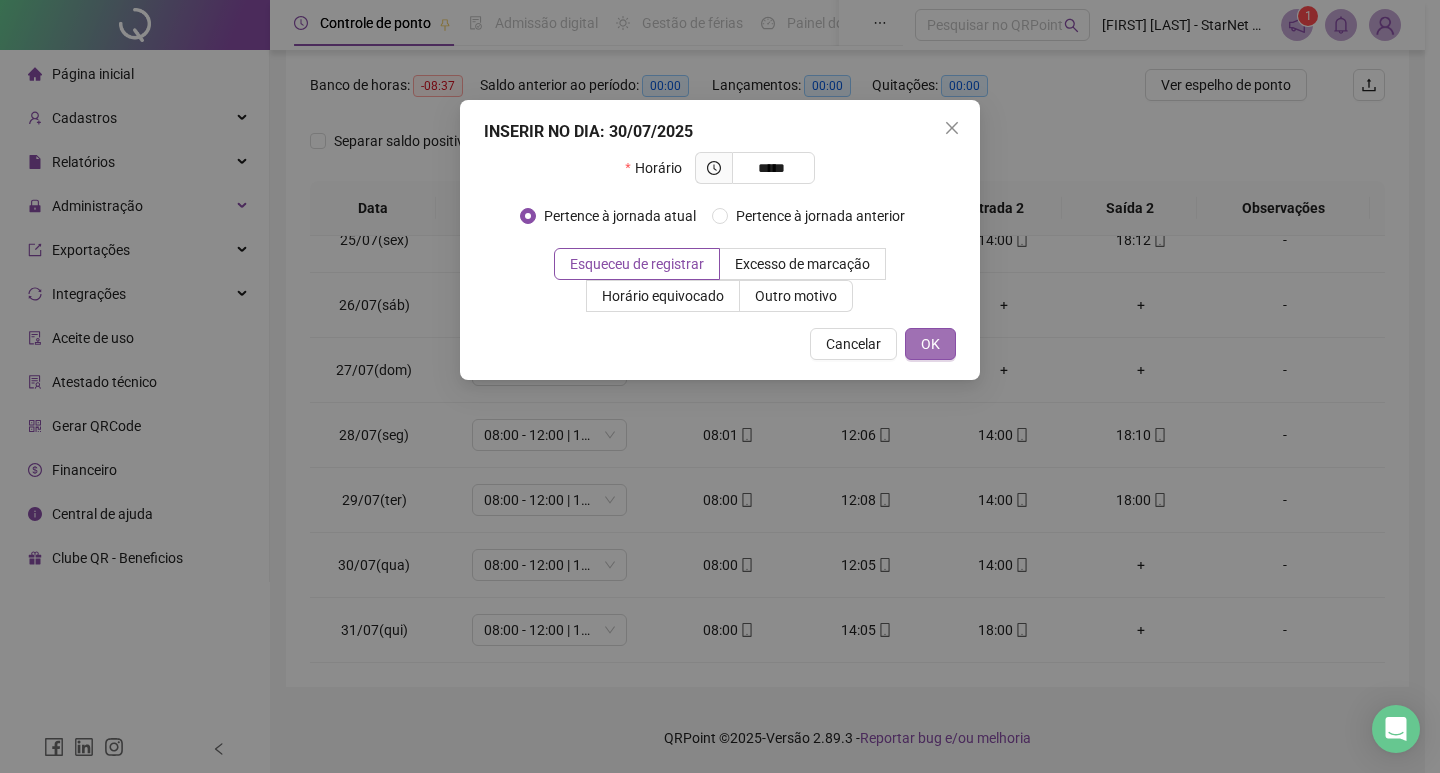 type on "*****" 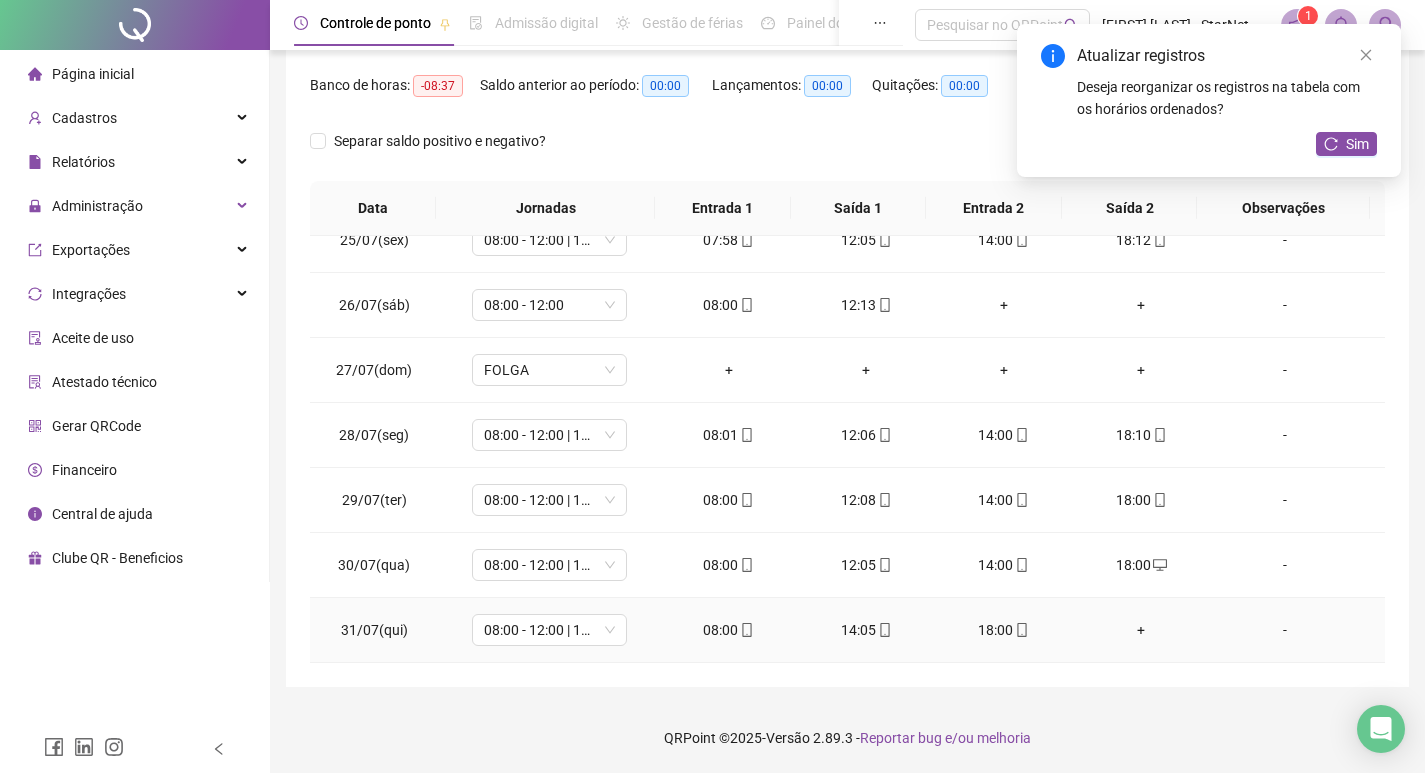 click on "+" at bounding box center [1142, 630] 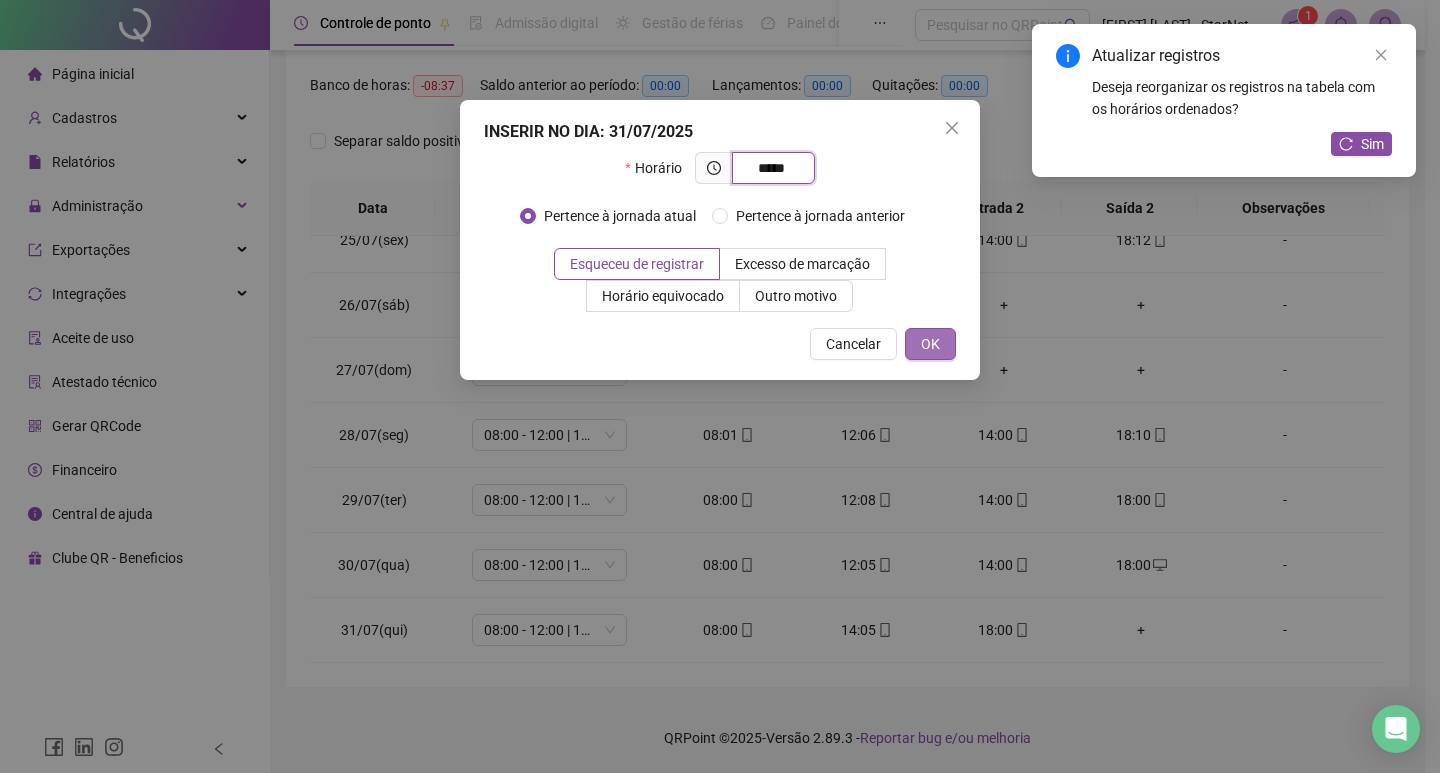 type on "*****" 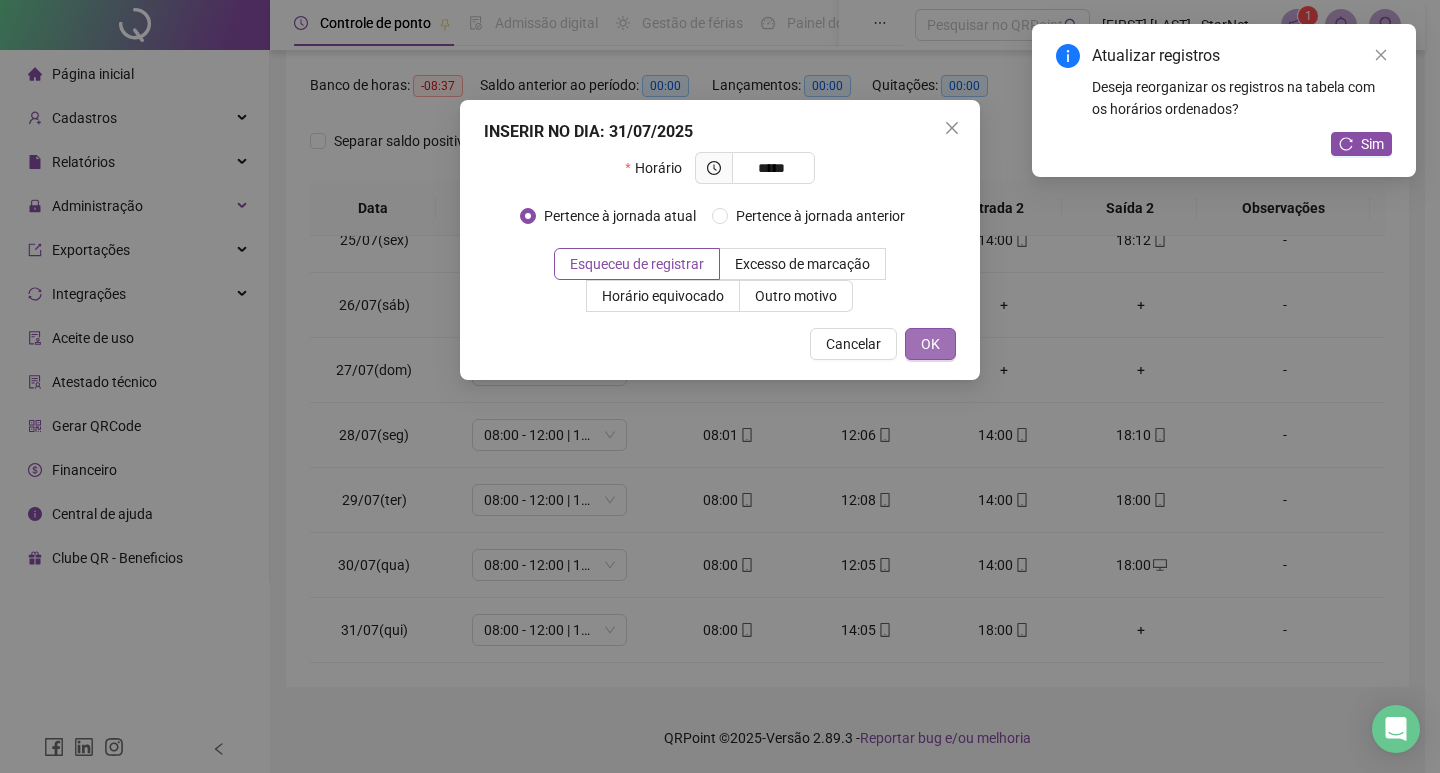 click on "OK" at bounding box center (930, 344) 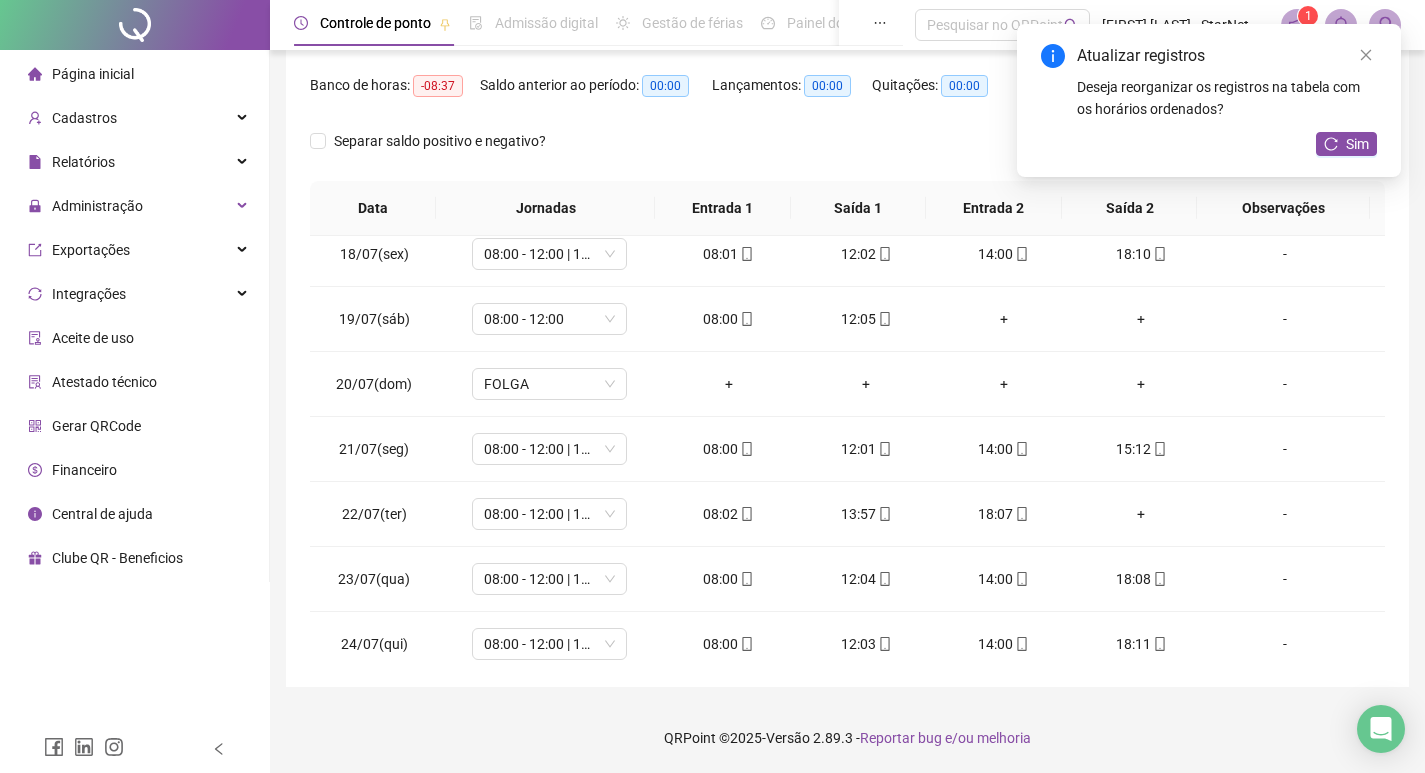 scroll, scrollTop: 1088, scrollLeft: 0, axis: vertical 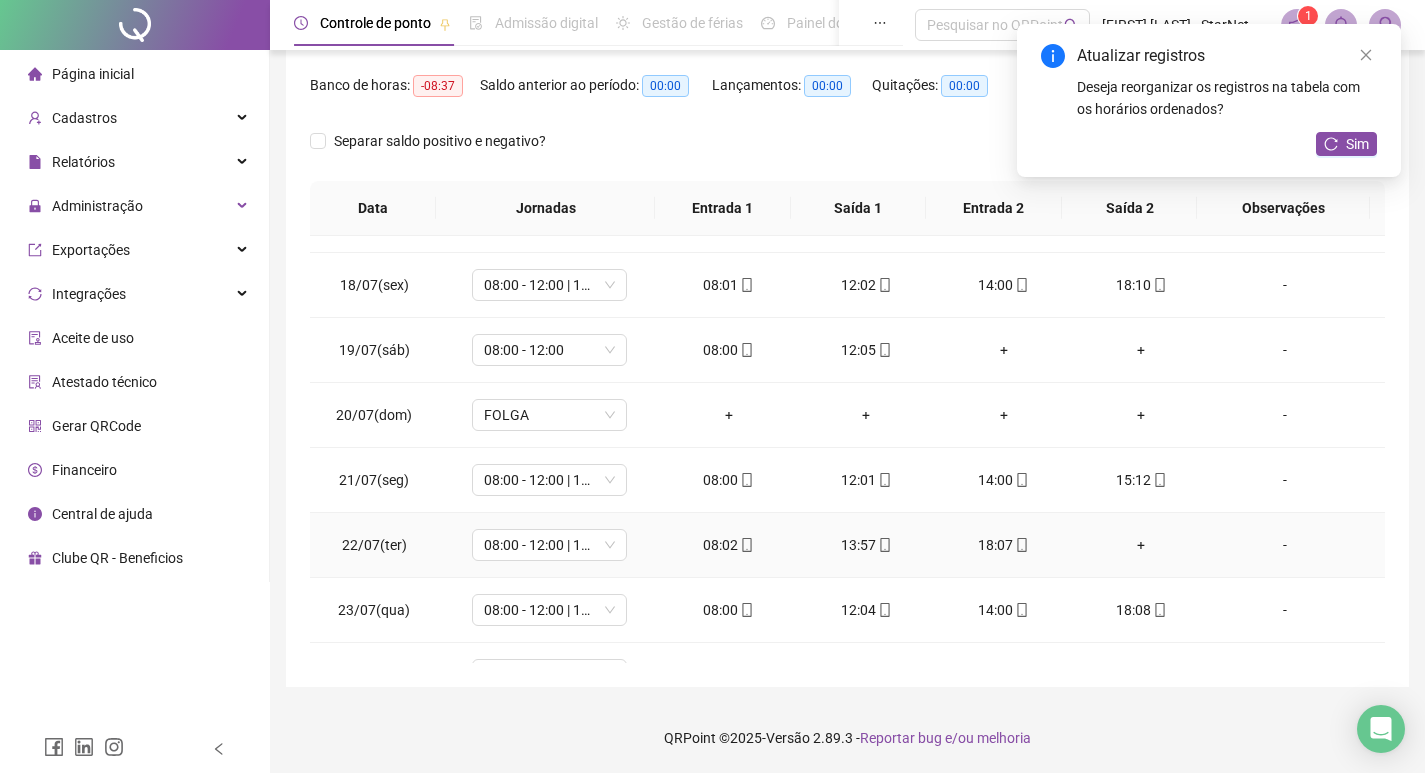 click on "+" at bounding box center (1142, 545) 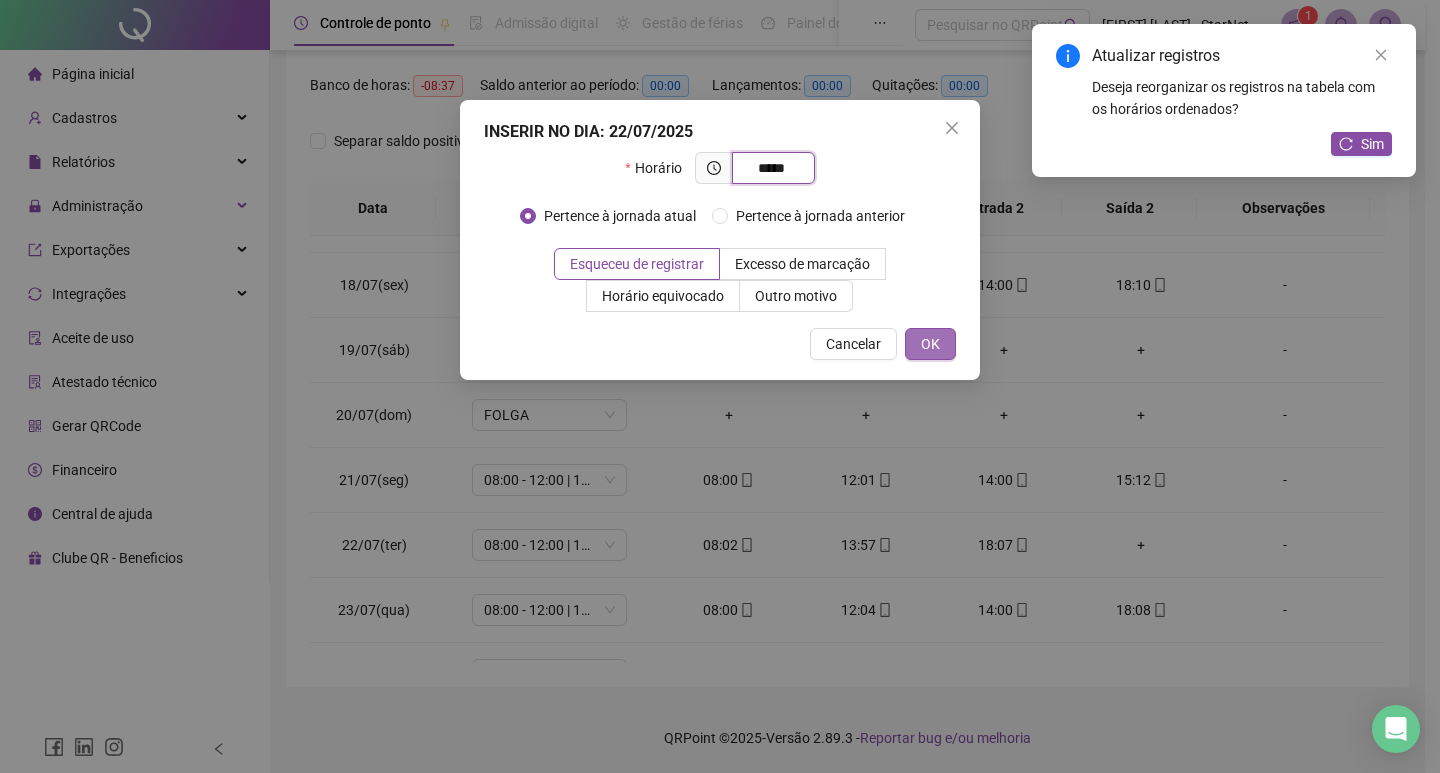 type on "*****" 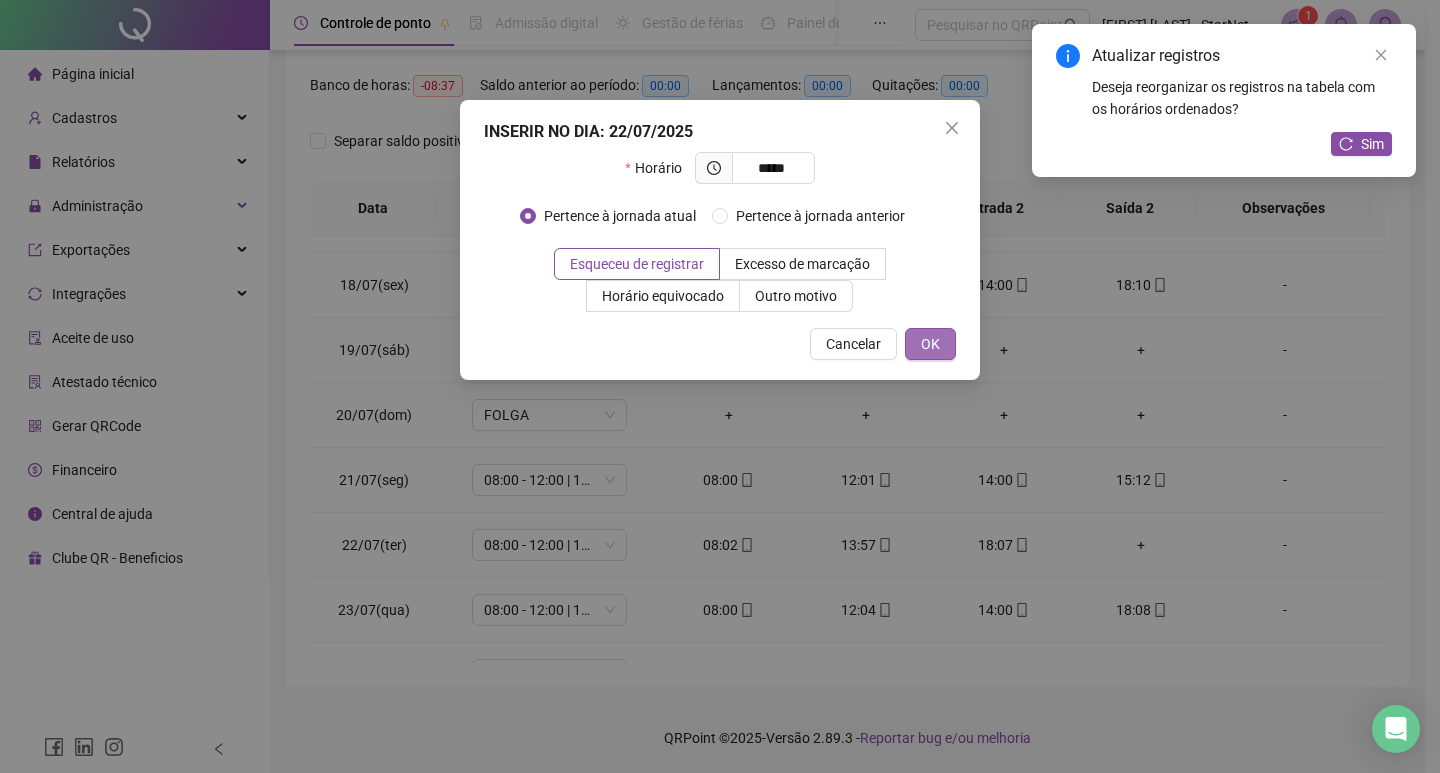 click on "OK" at bounding box center (930, 344) 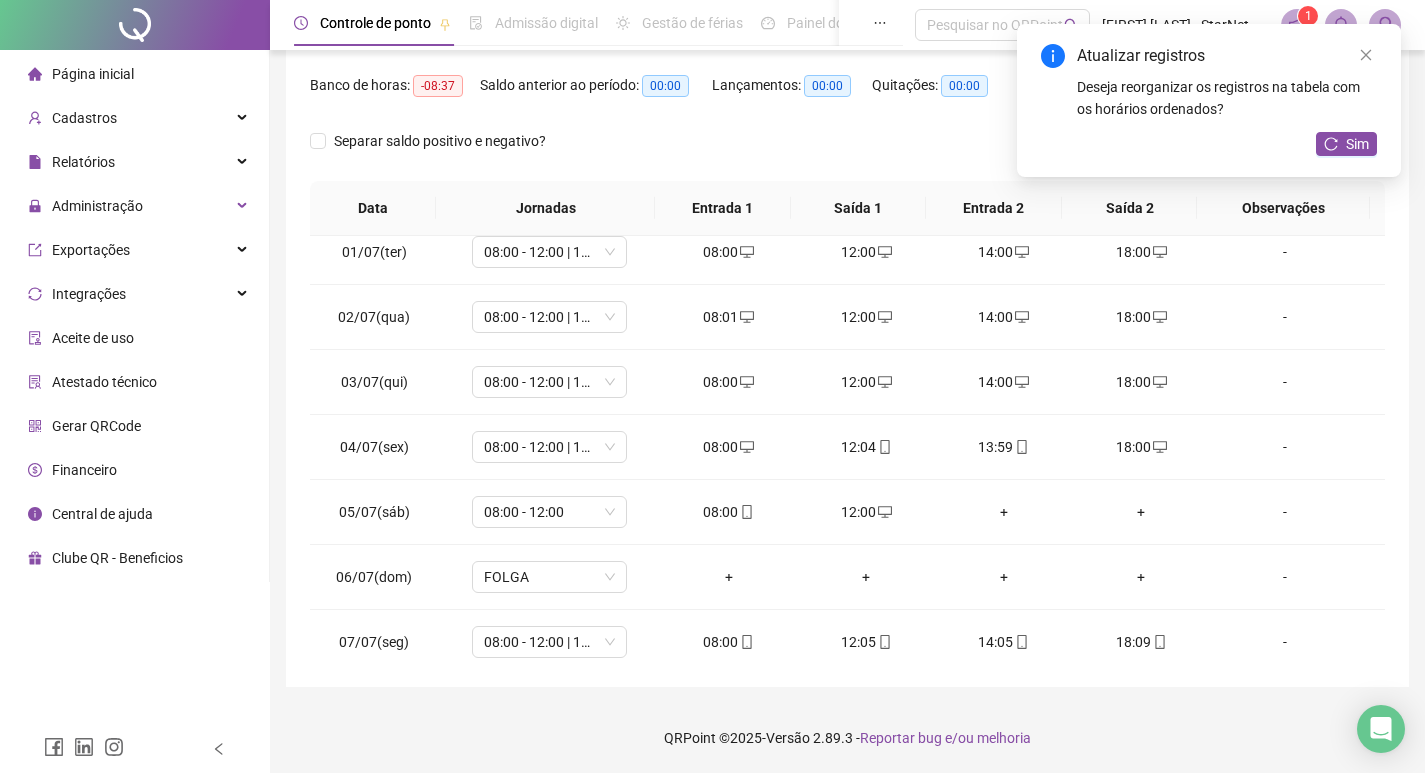 scroll, scrollTop: 0, scrollLeft: 0, axis: both 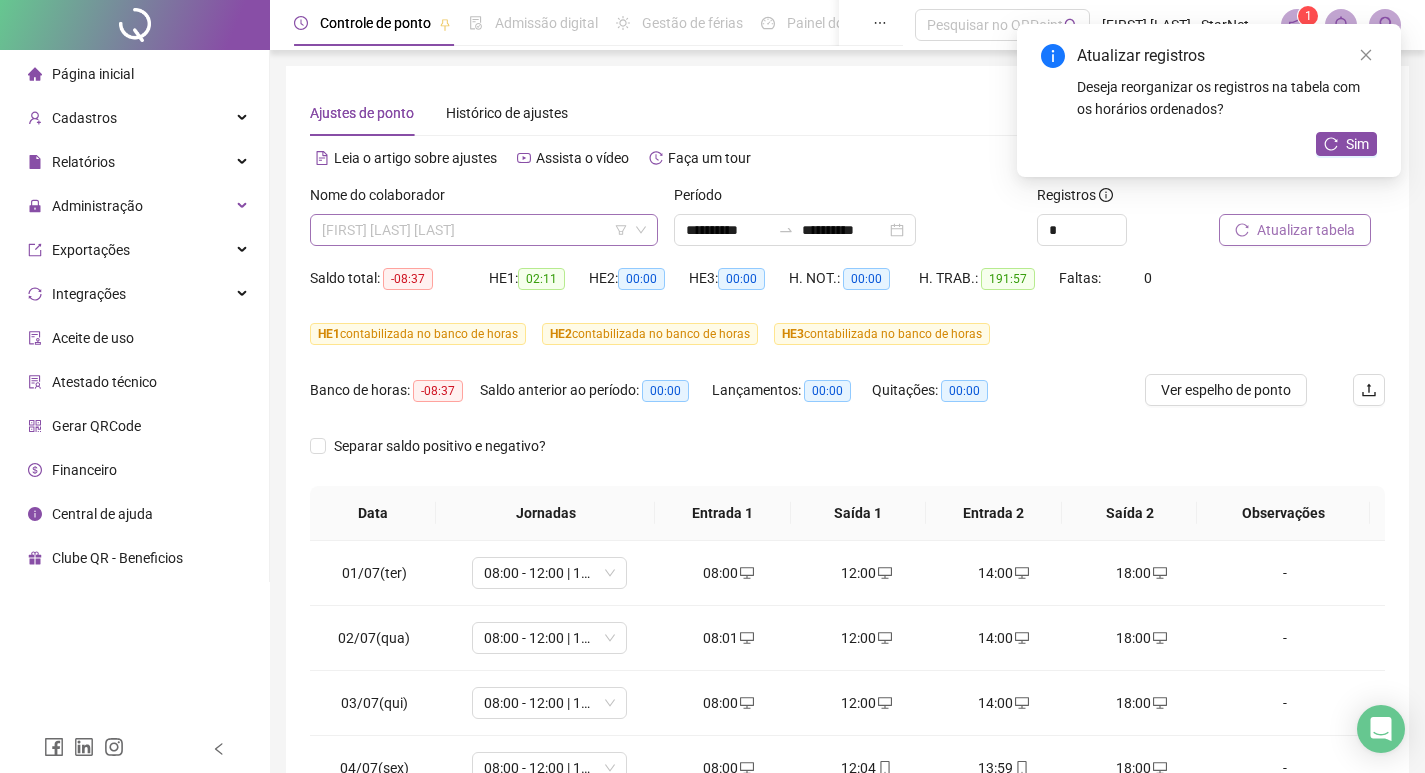 click on "SARA DE MACEDO SOUZA" at bounding box center [484, 230] 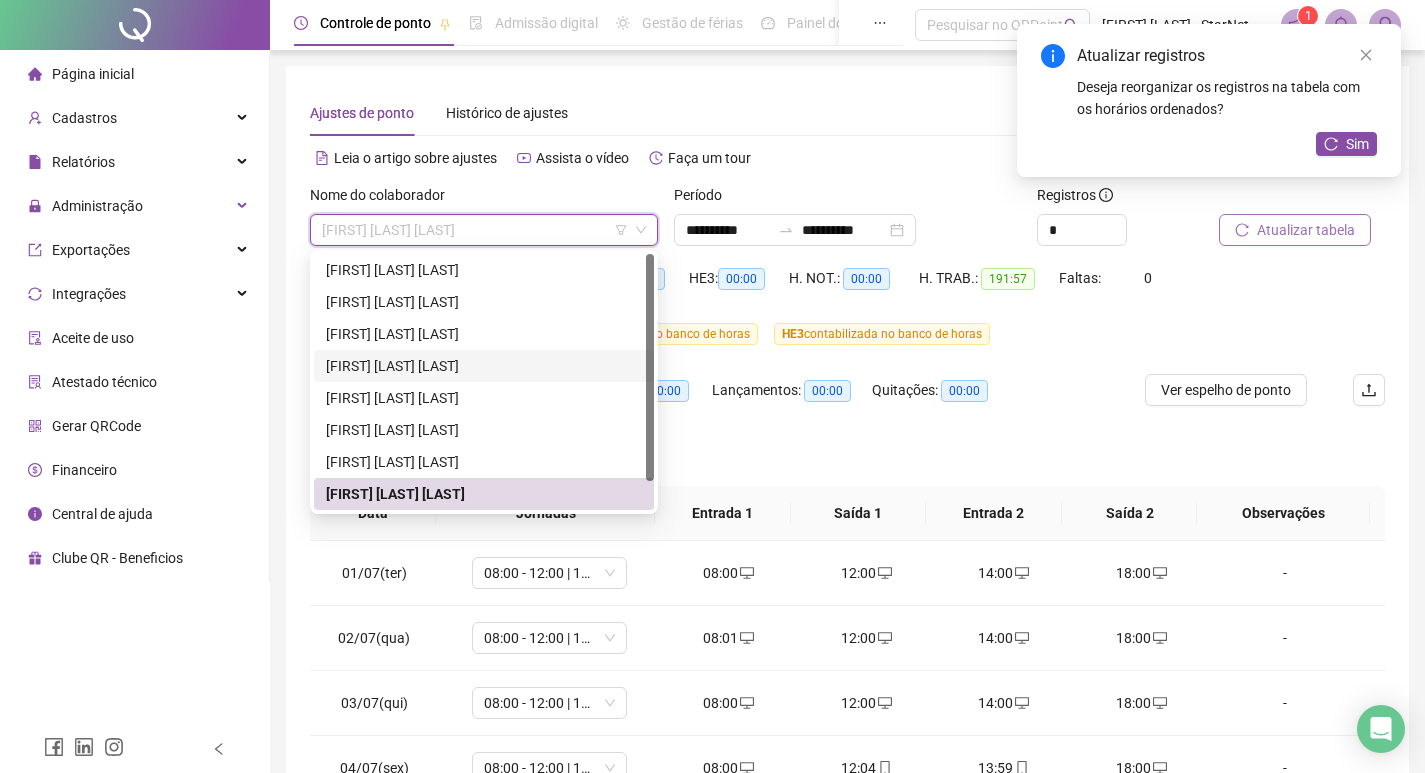 click on "IRLANDIO MACEDO RODRIGUES" at bounding box center (484, 366) 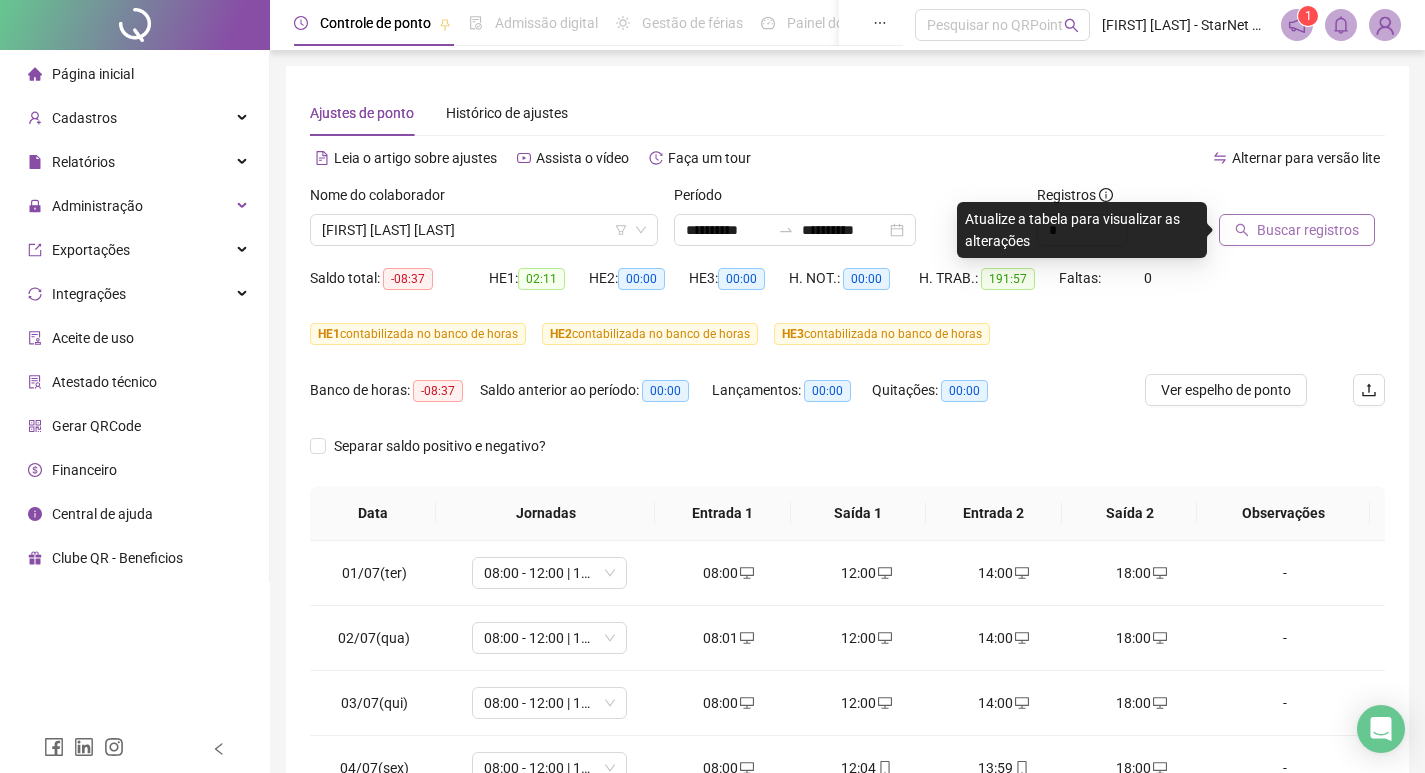 click on "Buscar registros" at bounding box center [1308, 230] 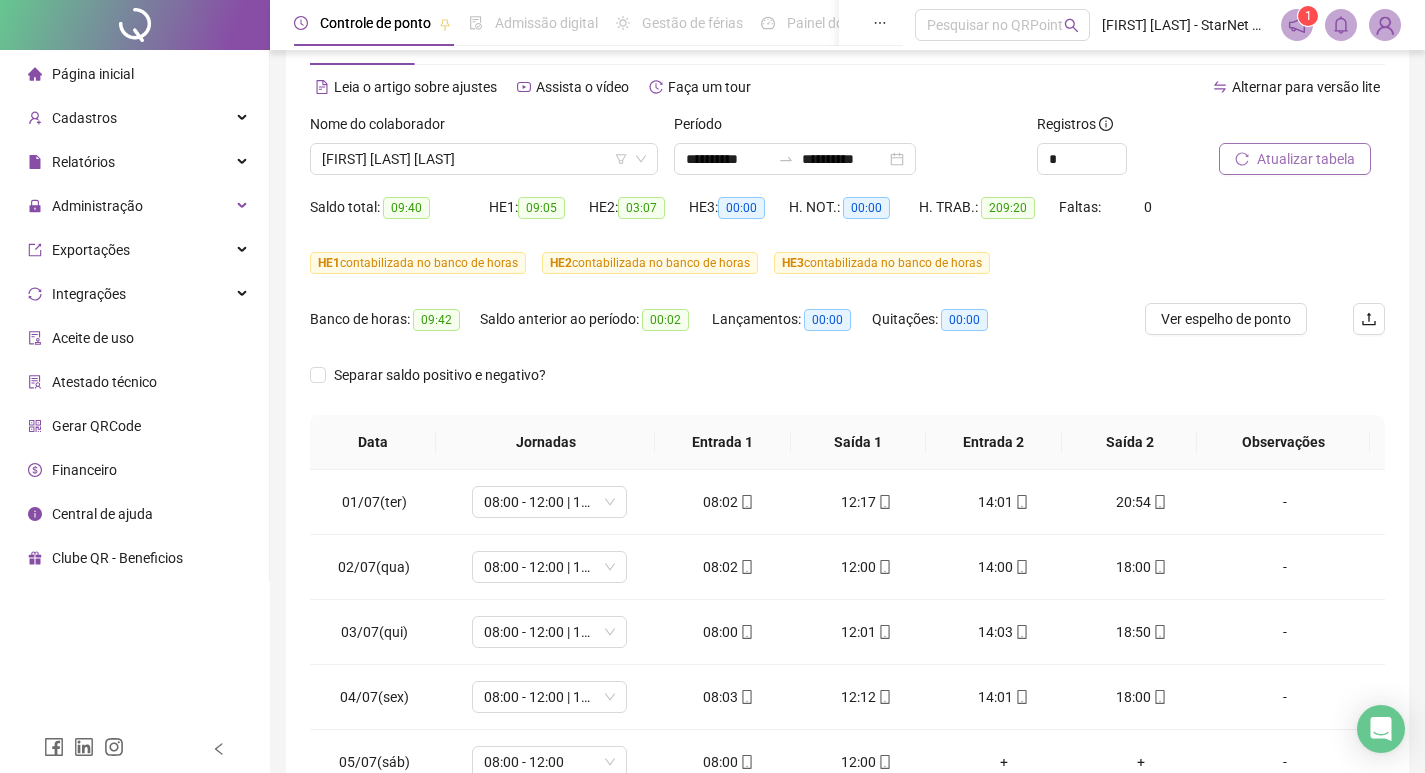 scroll, scrollTop: 305, scrollLeft: 0, axis: vertical 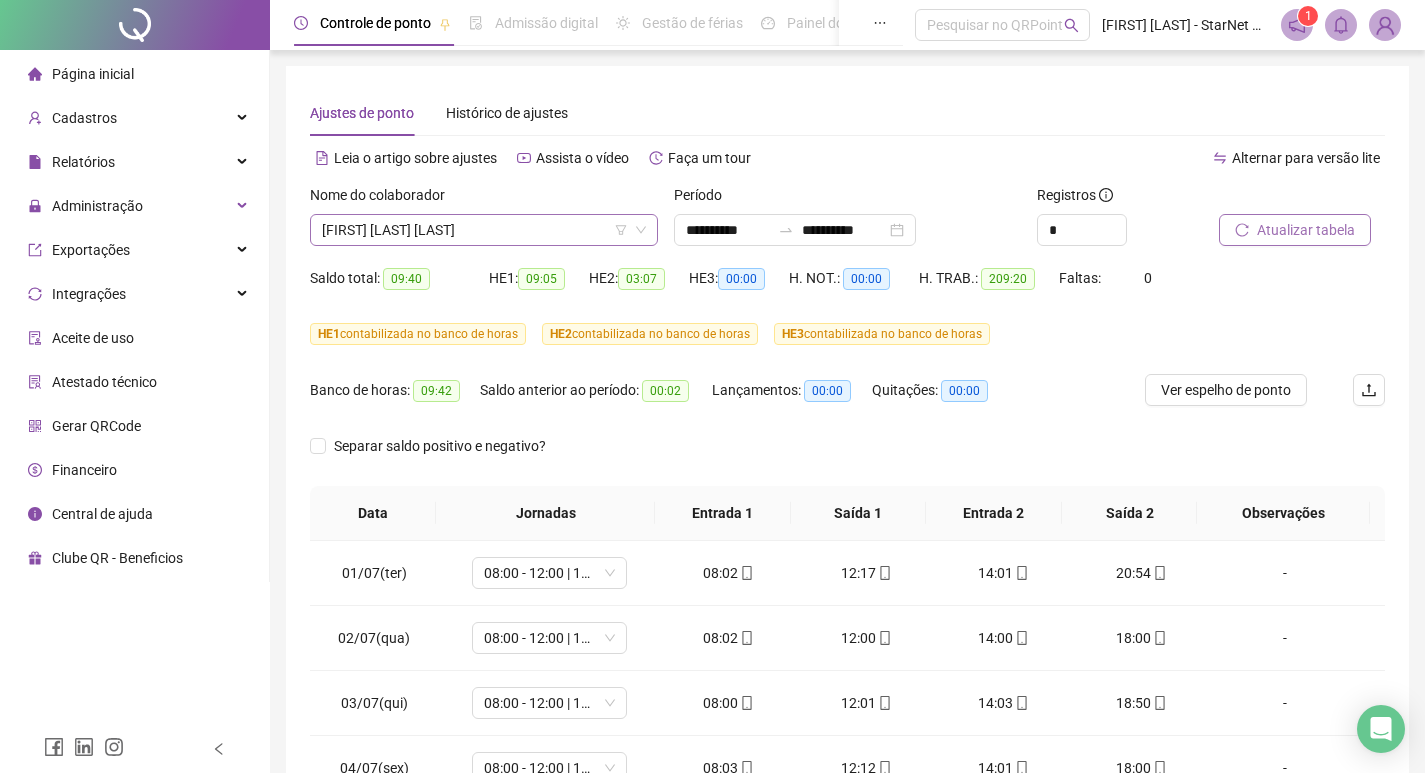 click on "IRLANDIO MACEDO RODRIGUES" at bounding box center (484, 230) 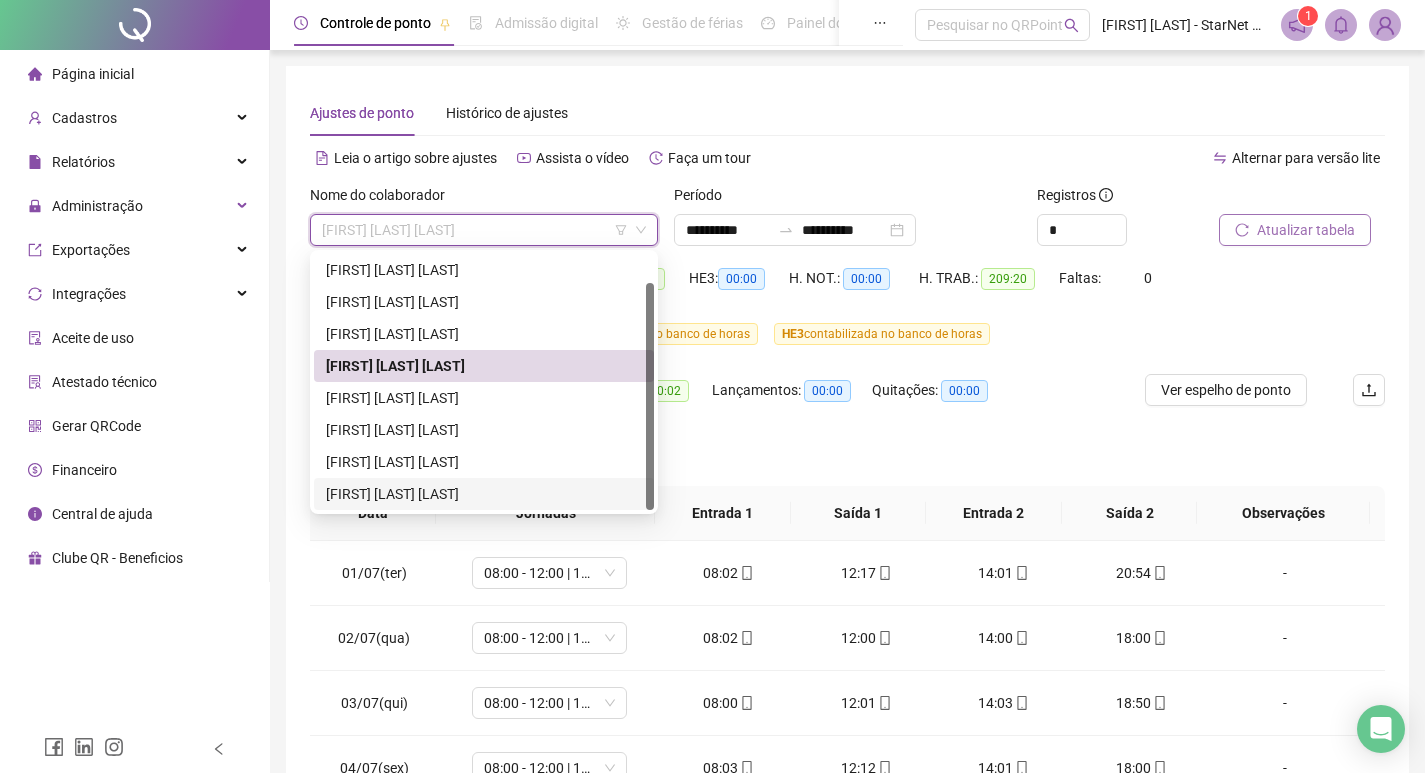 scroll, scrollTop: 32, scrollLeft: 0, axis: vertical 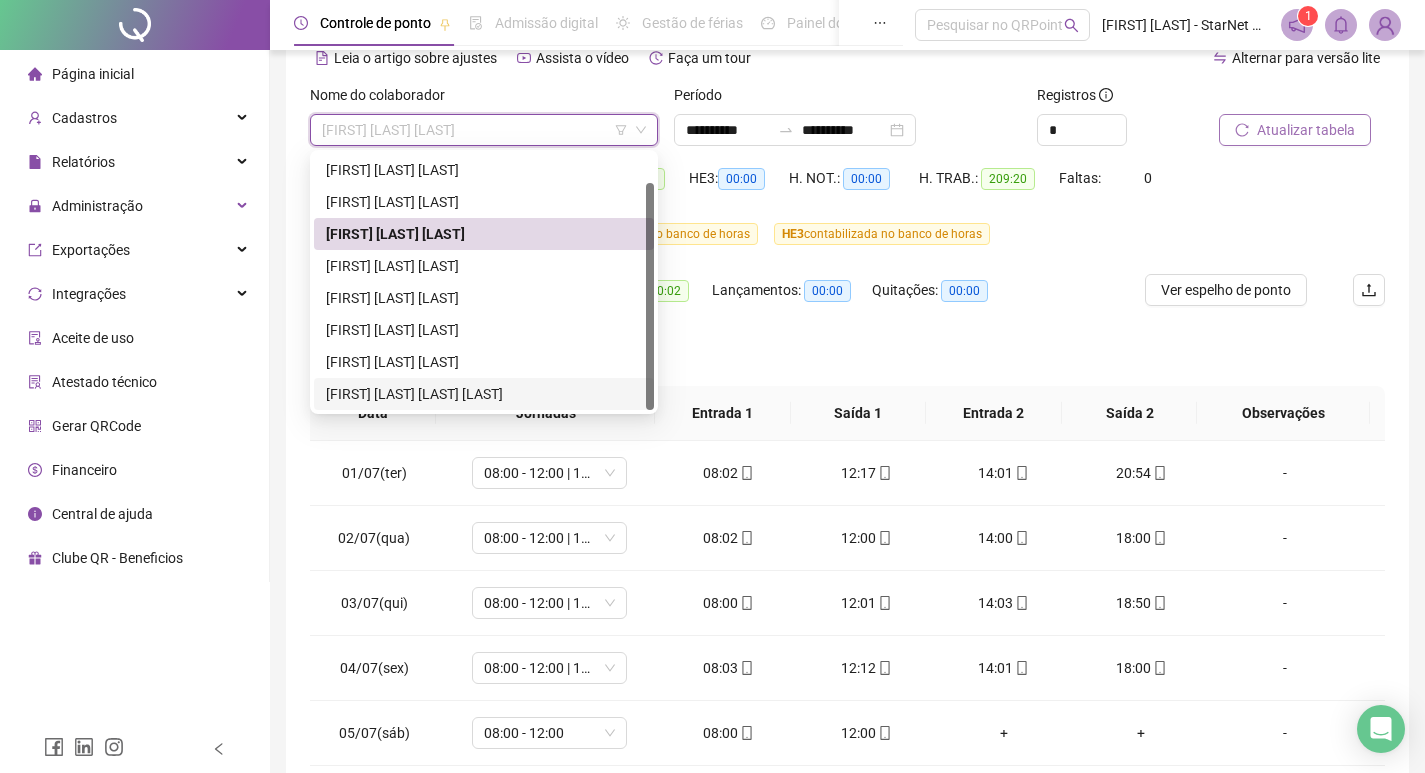 click on "YAGO RODRIGUES DA SILVA" at bounding box center [484, 394] 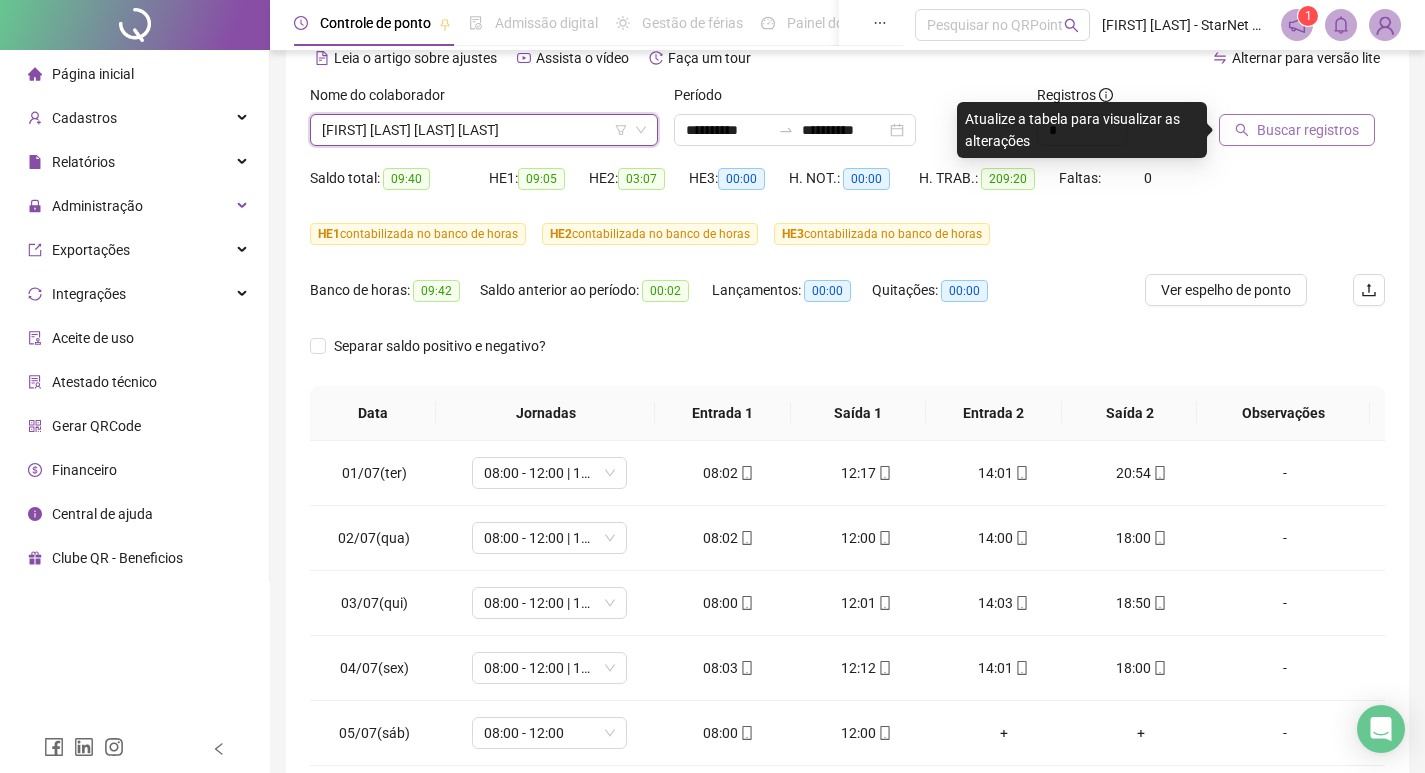 click on "Buscar registros" at bounding box center (1308, 130) 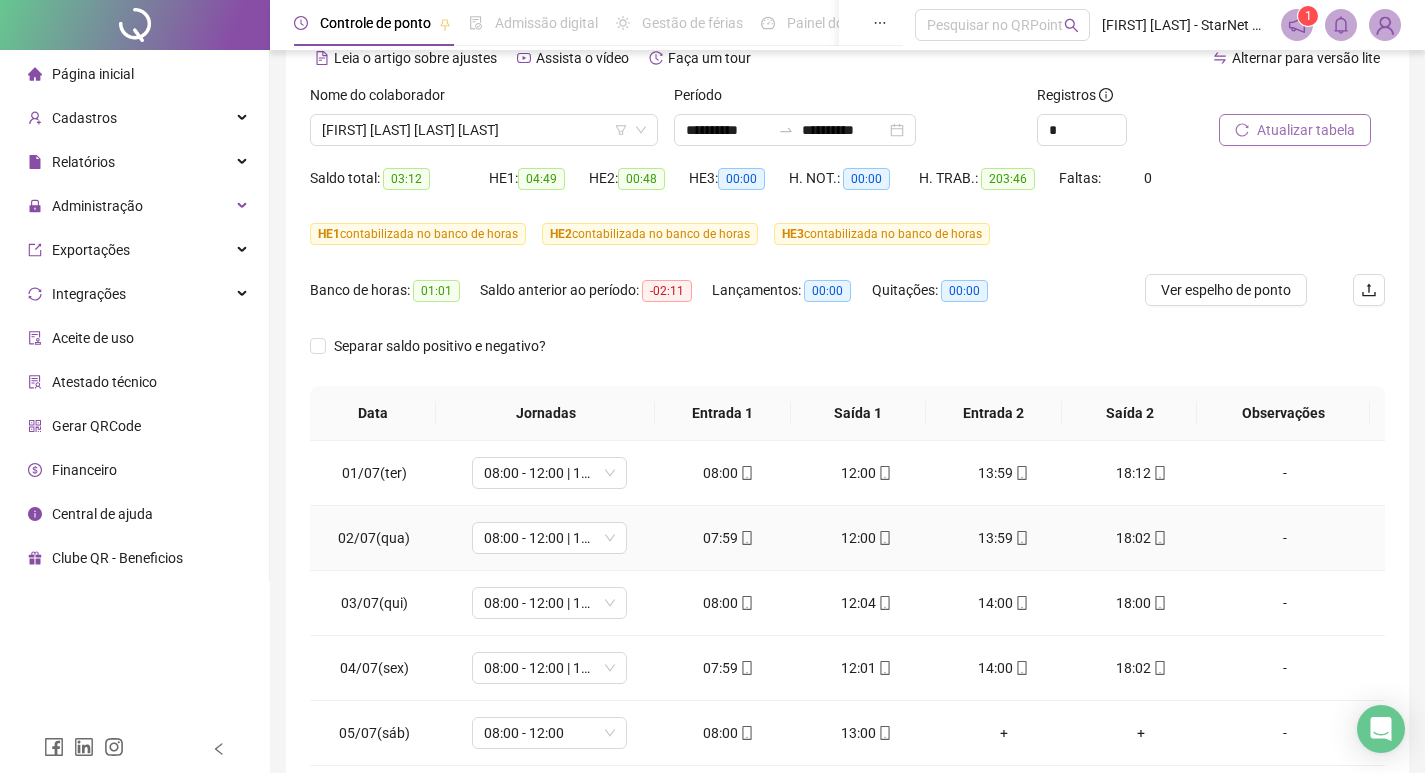 scroll, scrollTop: 300, scrollLeft: 0, axis: vertical 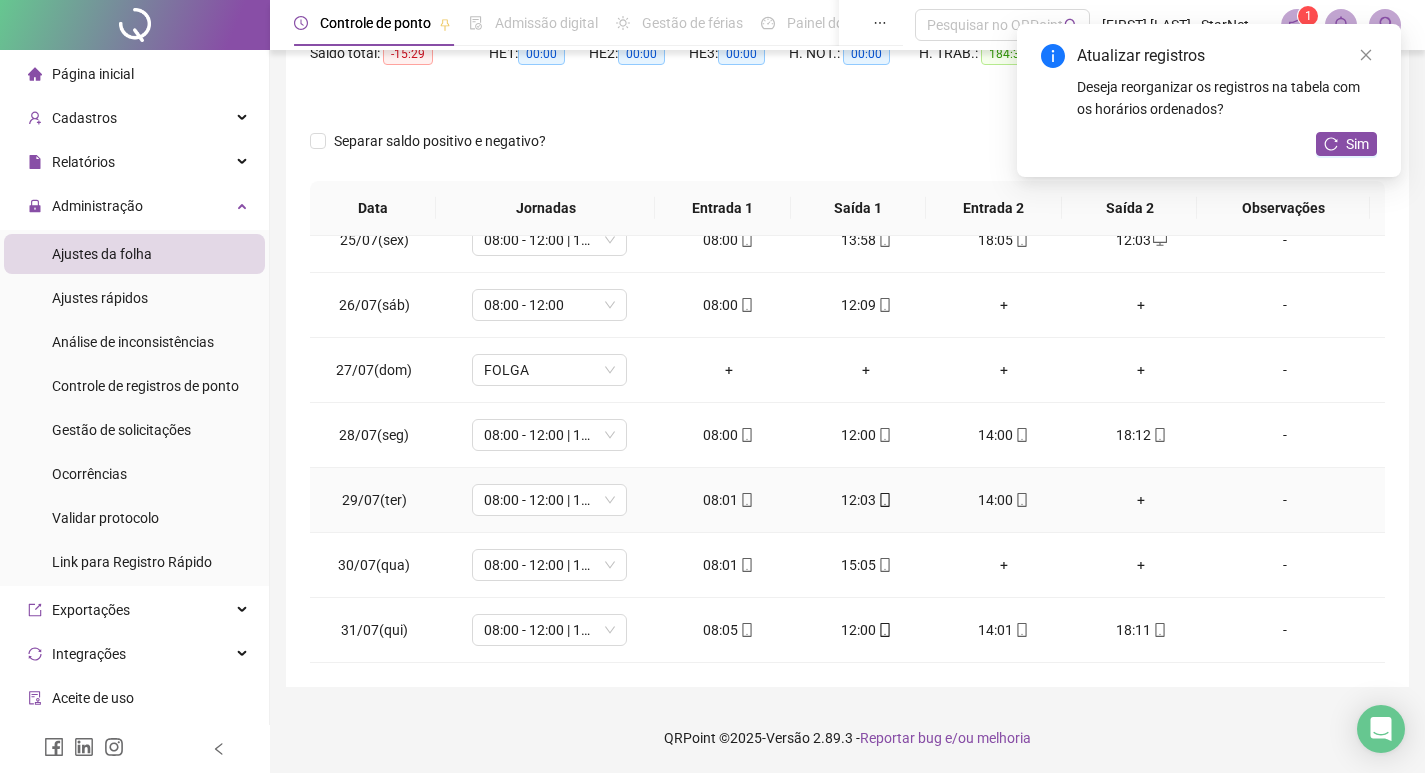click on "+" at bounding box center (1142, 500) 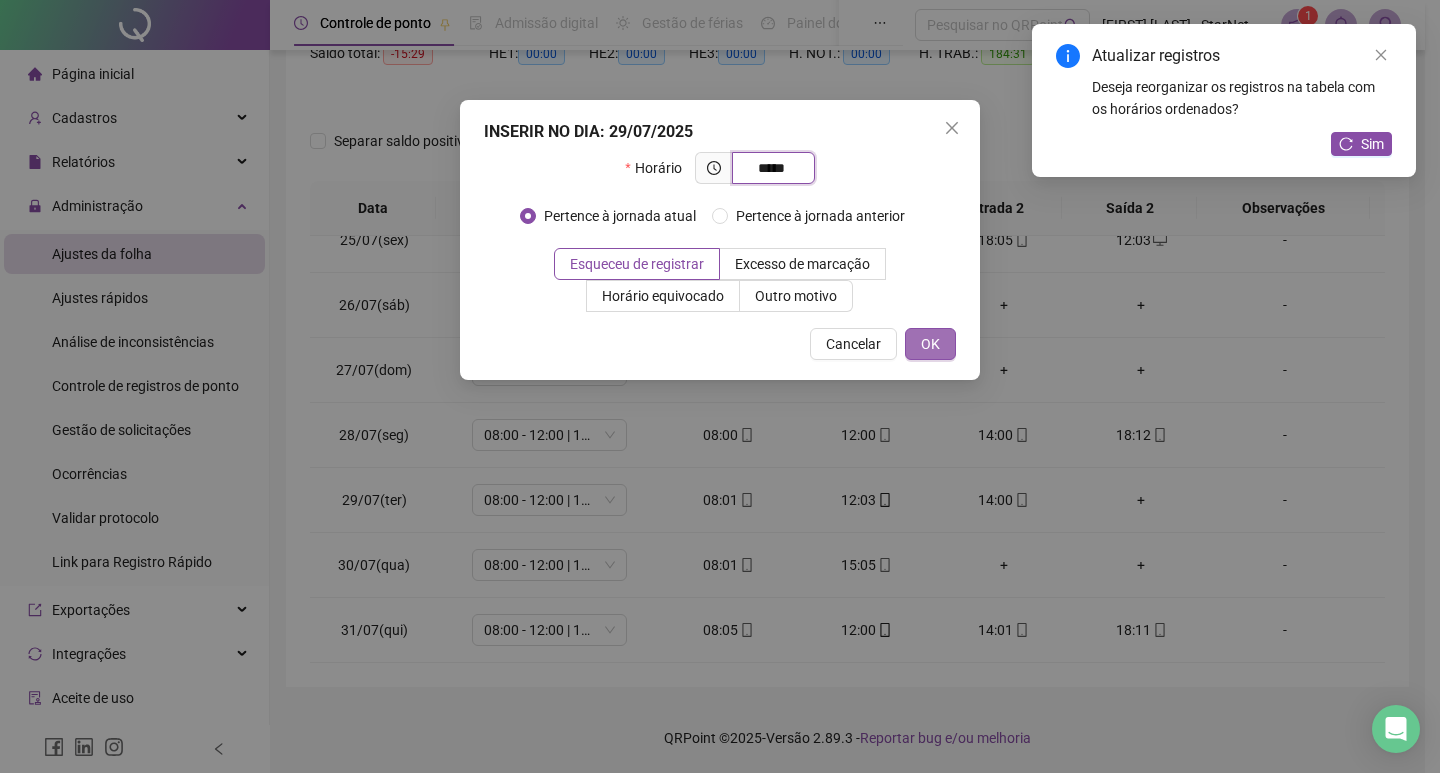 type on "*****" 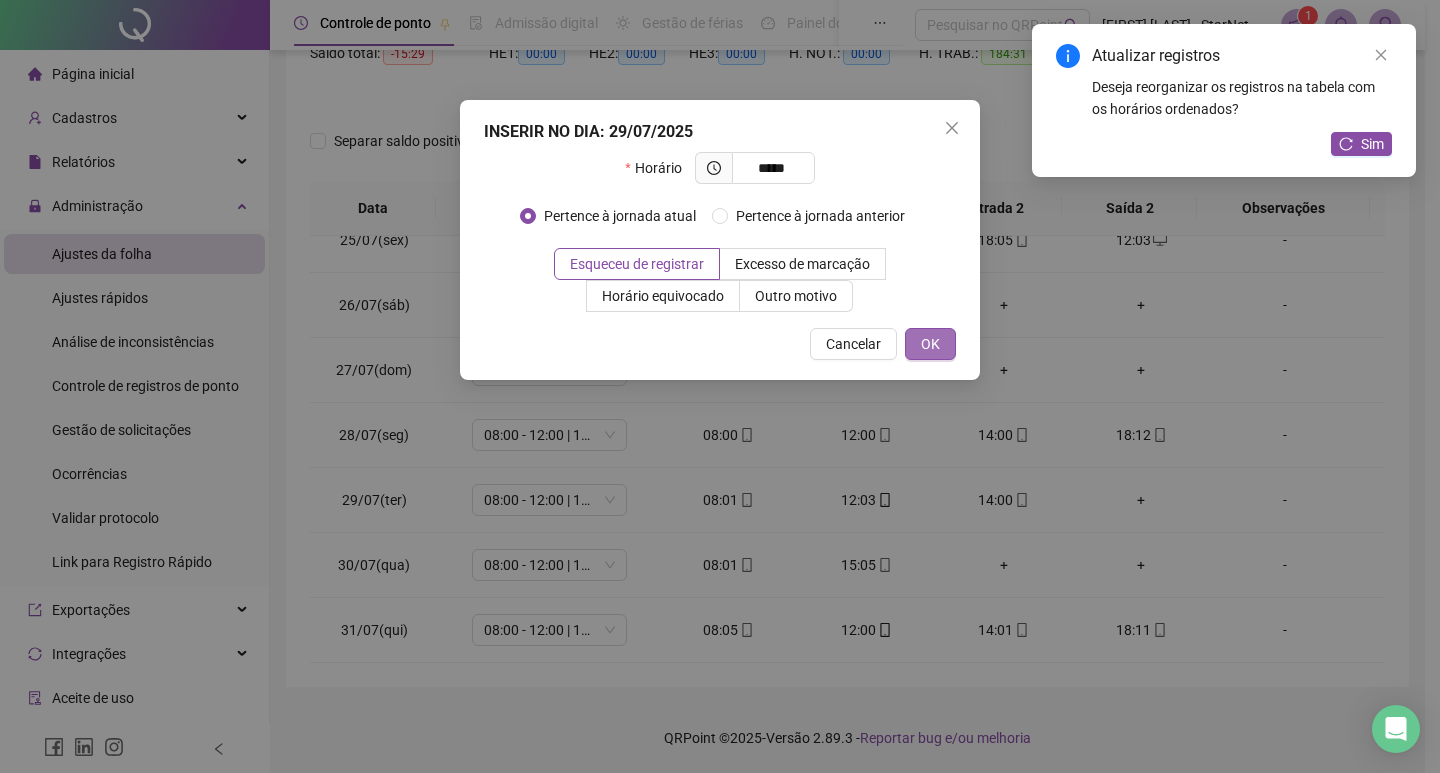 click on "OK" at bounding box center (930, 344) 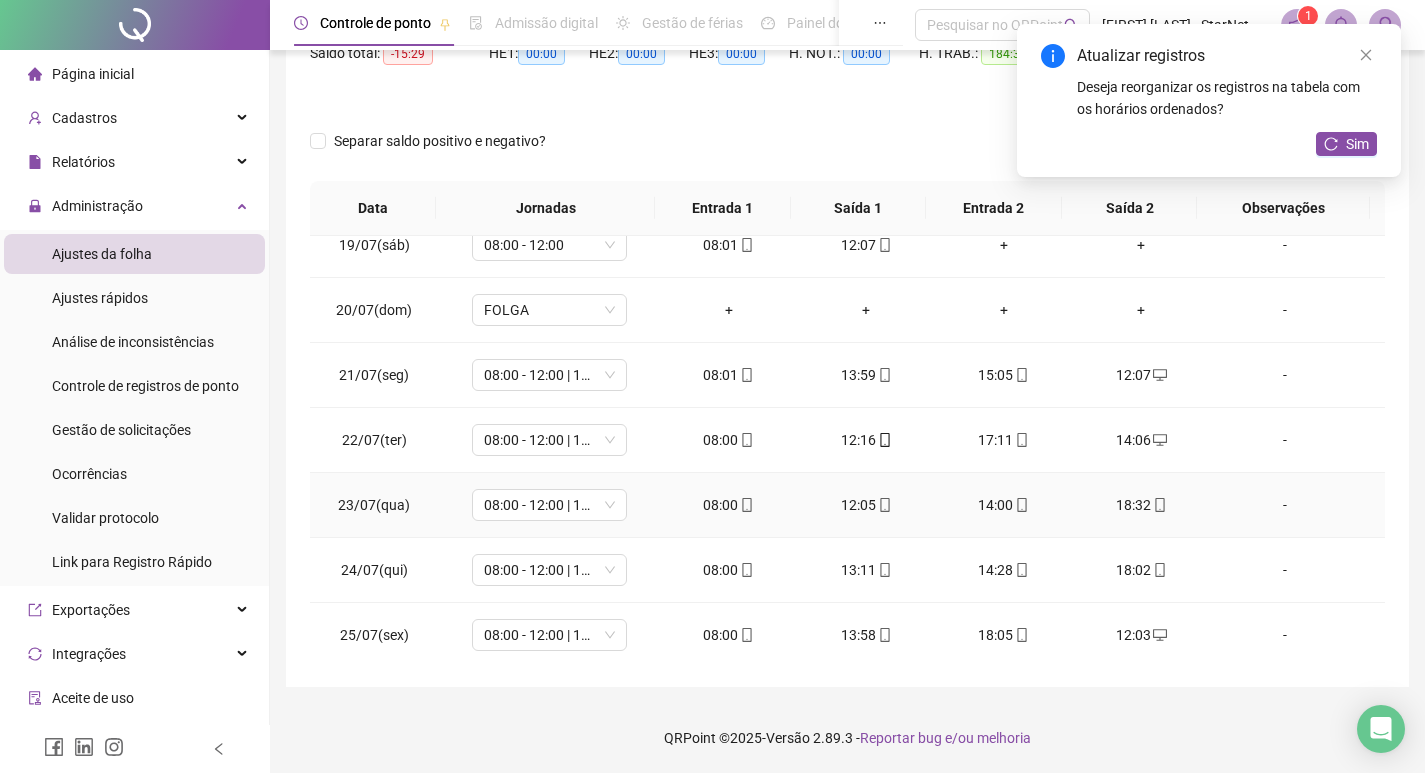 scroll, scrollTop: 1200, scrollLeft: 0, axis: vertical 